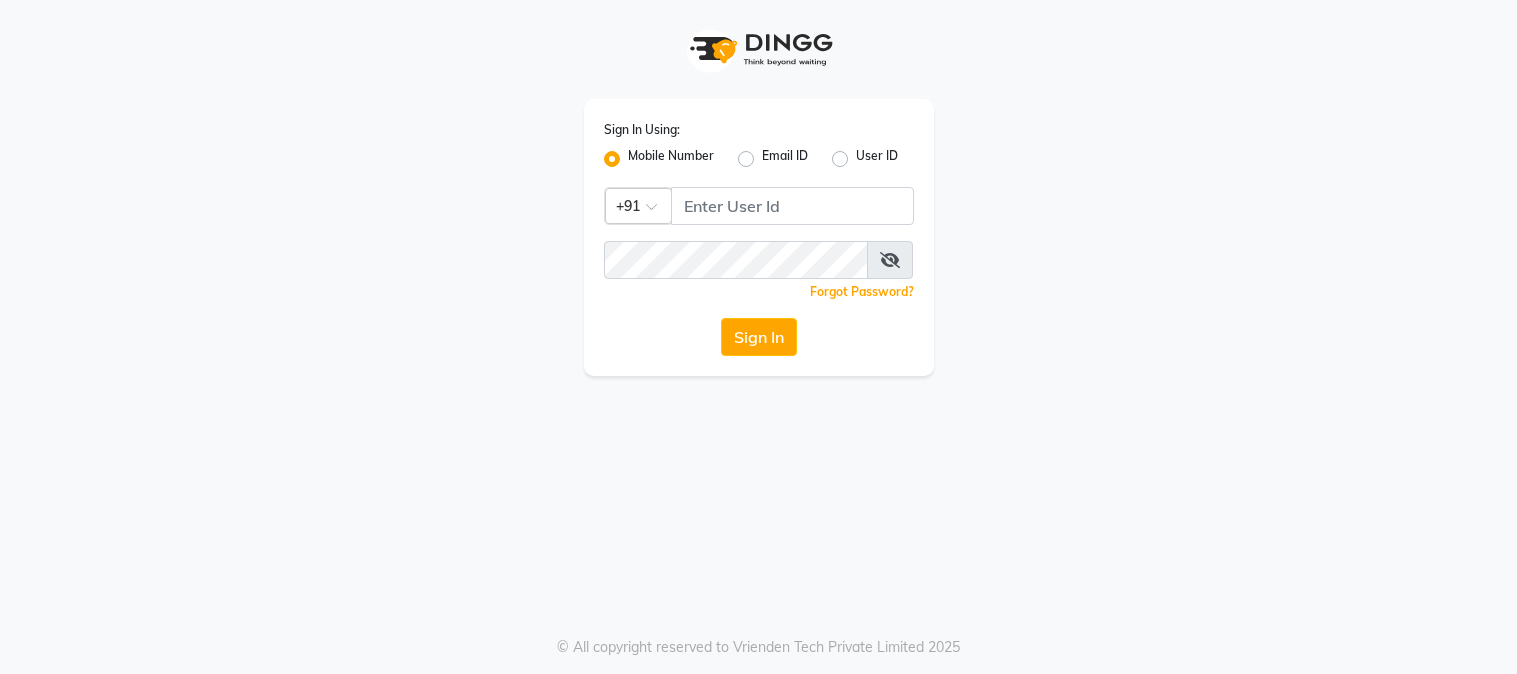 scroll, scrollTop: 0, scrollLeft: 0, axis: both 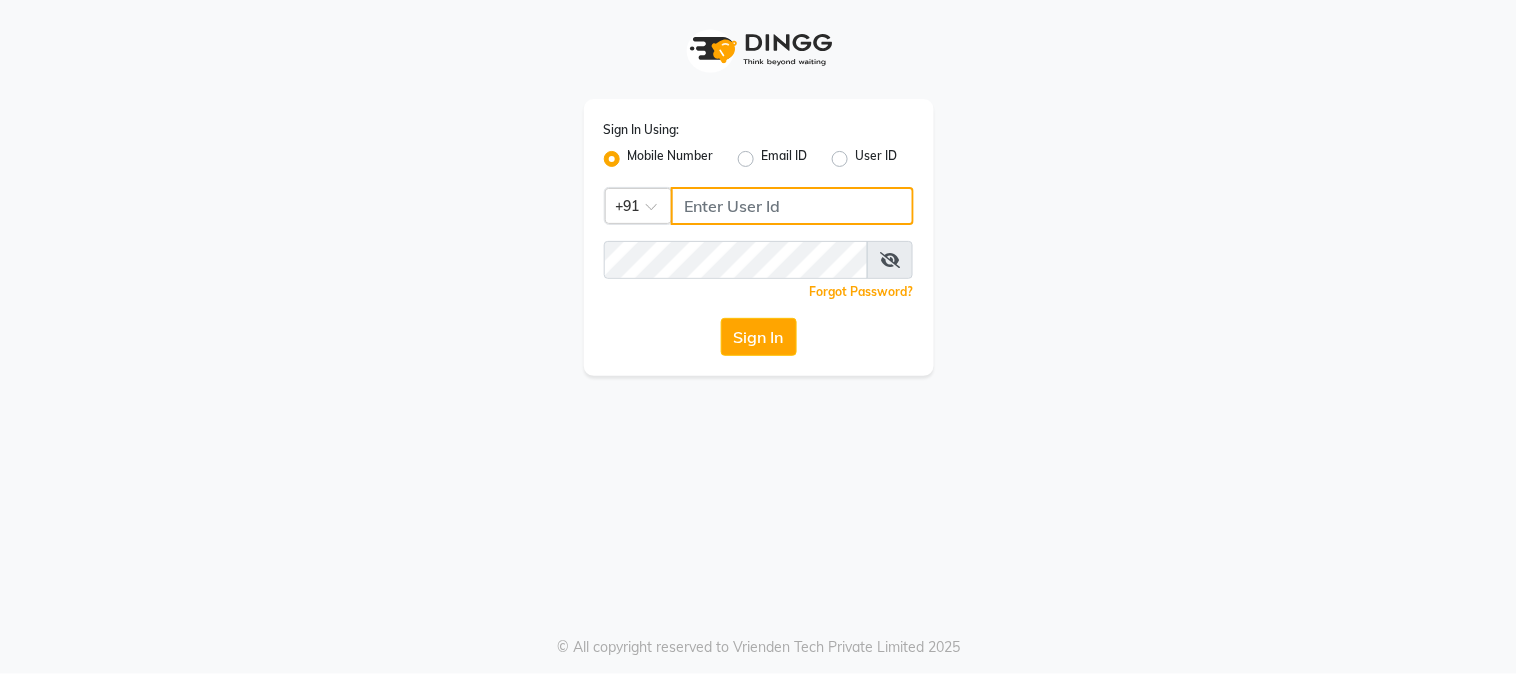 click 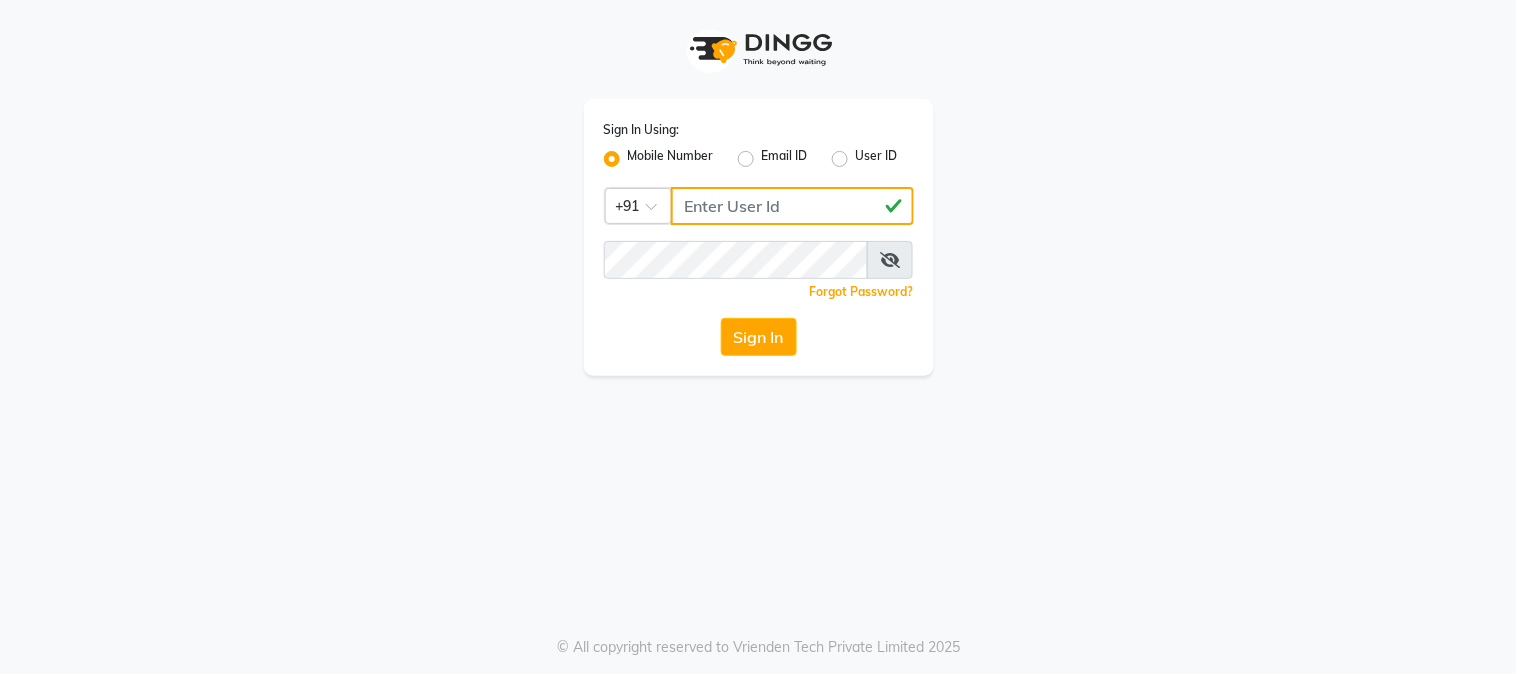 click on "[NUMBER]" 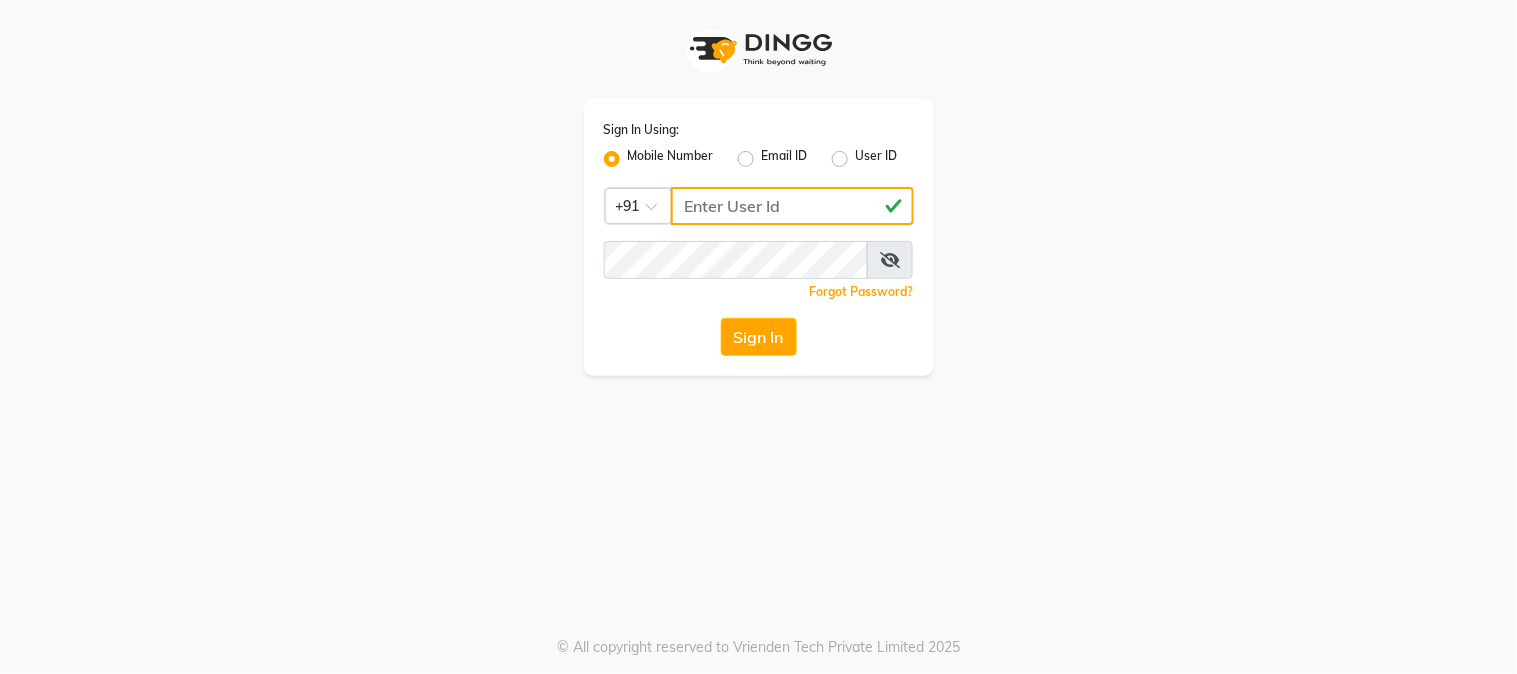 type on "[PHONE]" 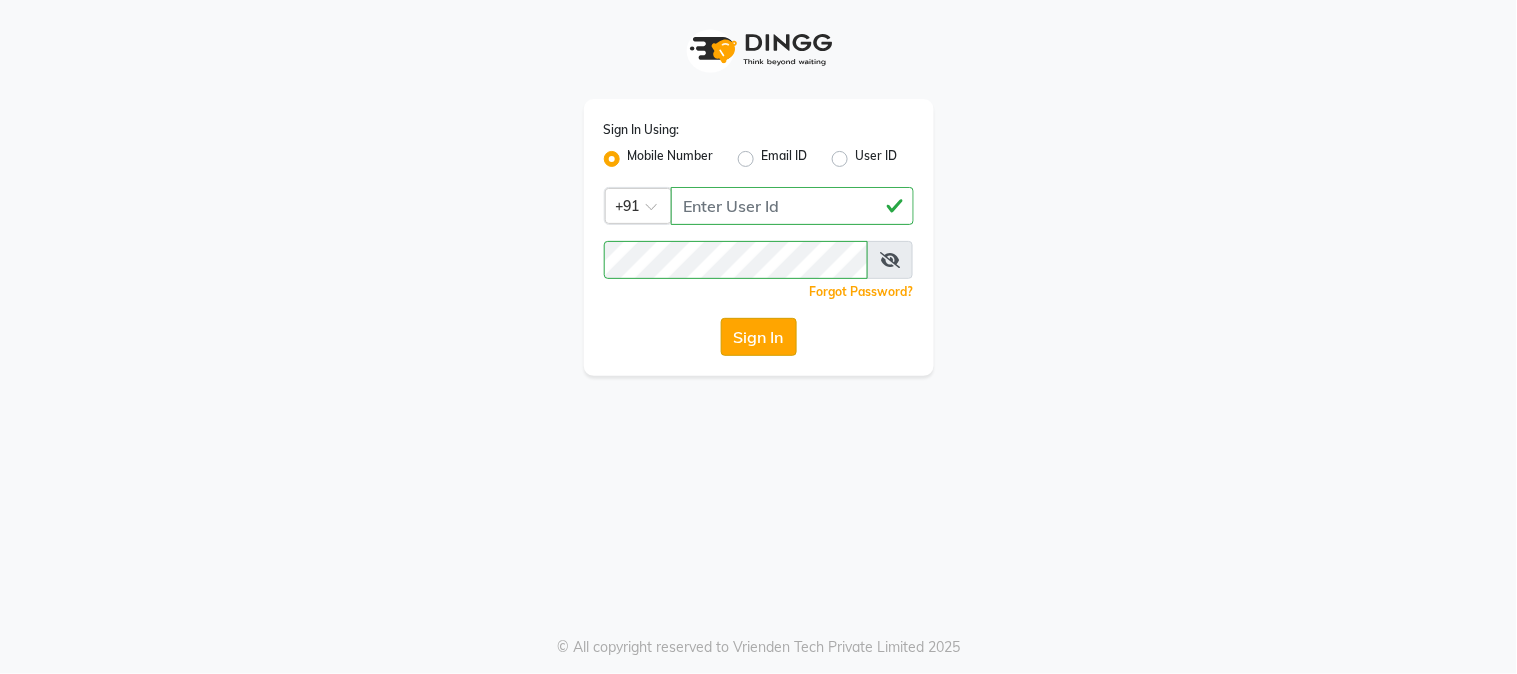 click on "Sign In" 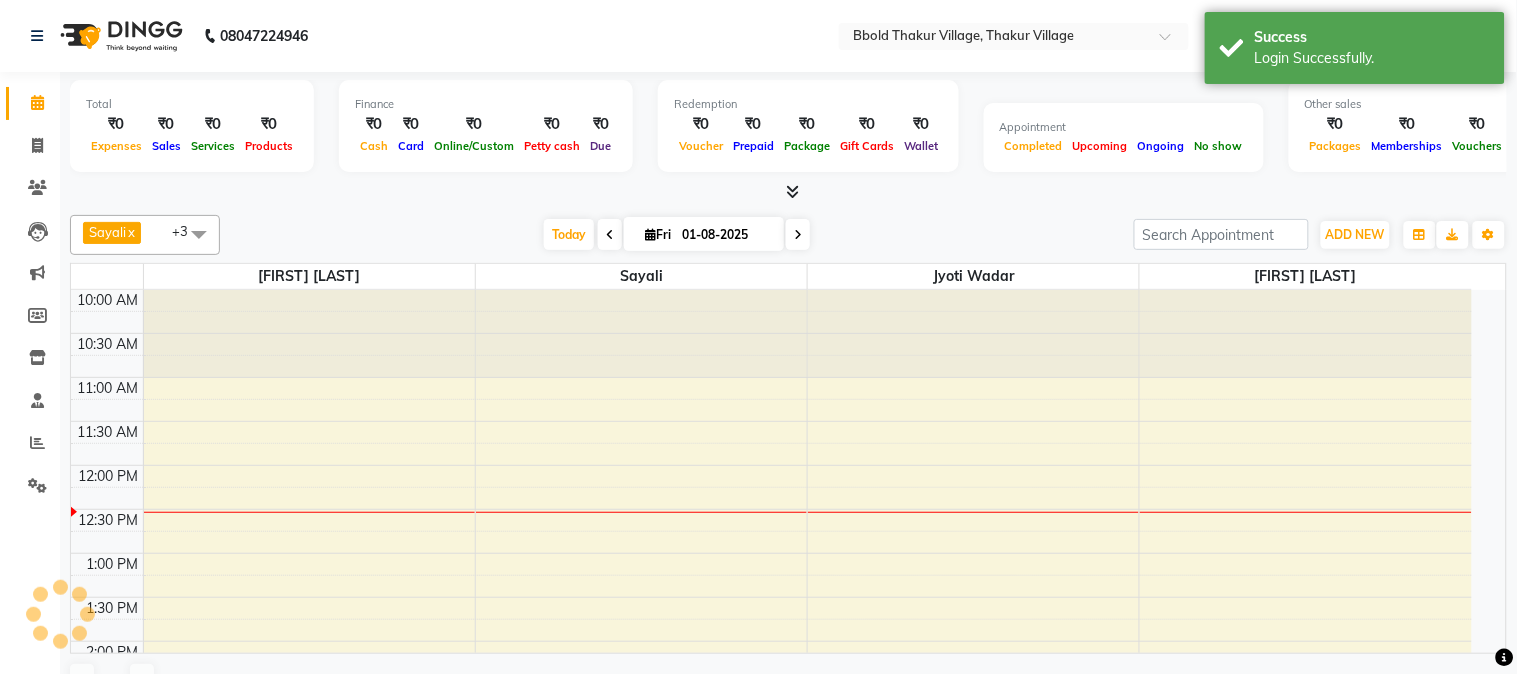 select on "en" 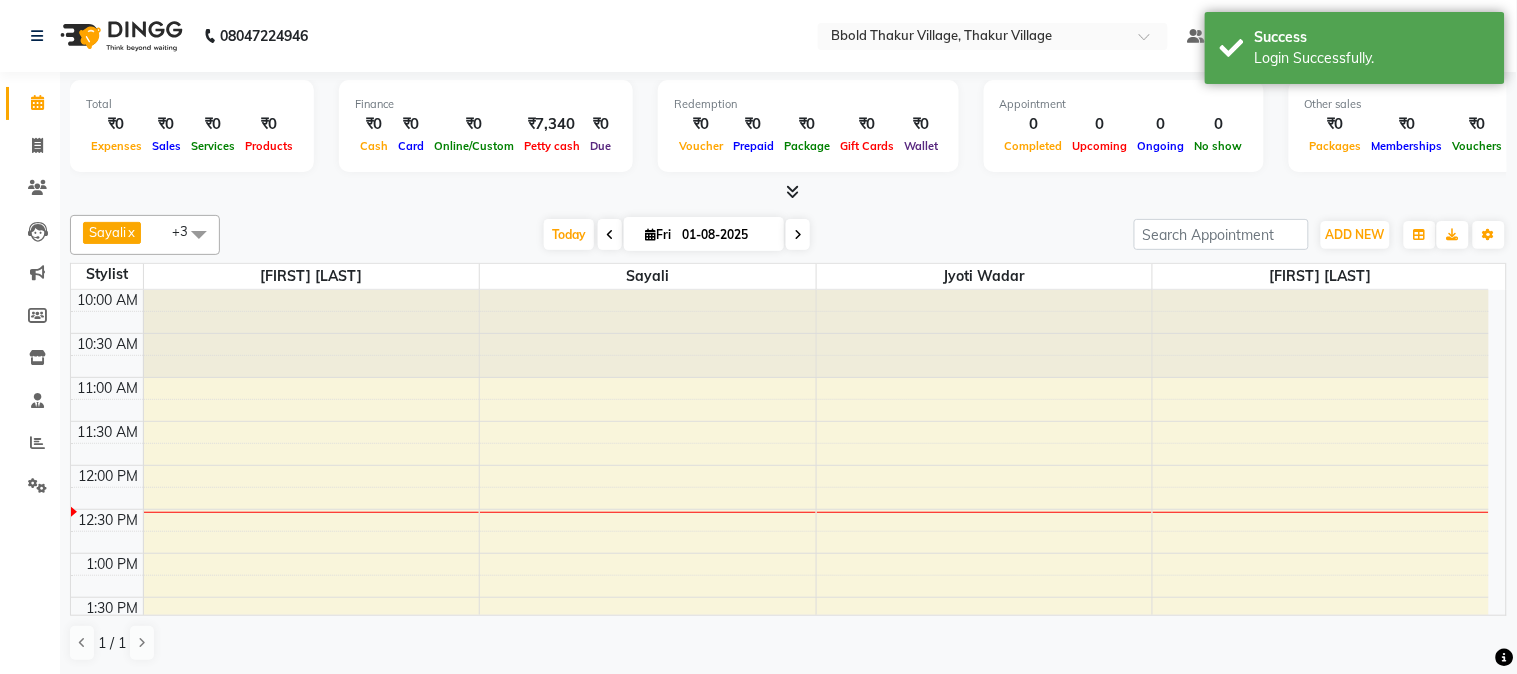 scroll, scrollTop: 0, scrollLeft: 0, axis: both 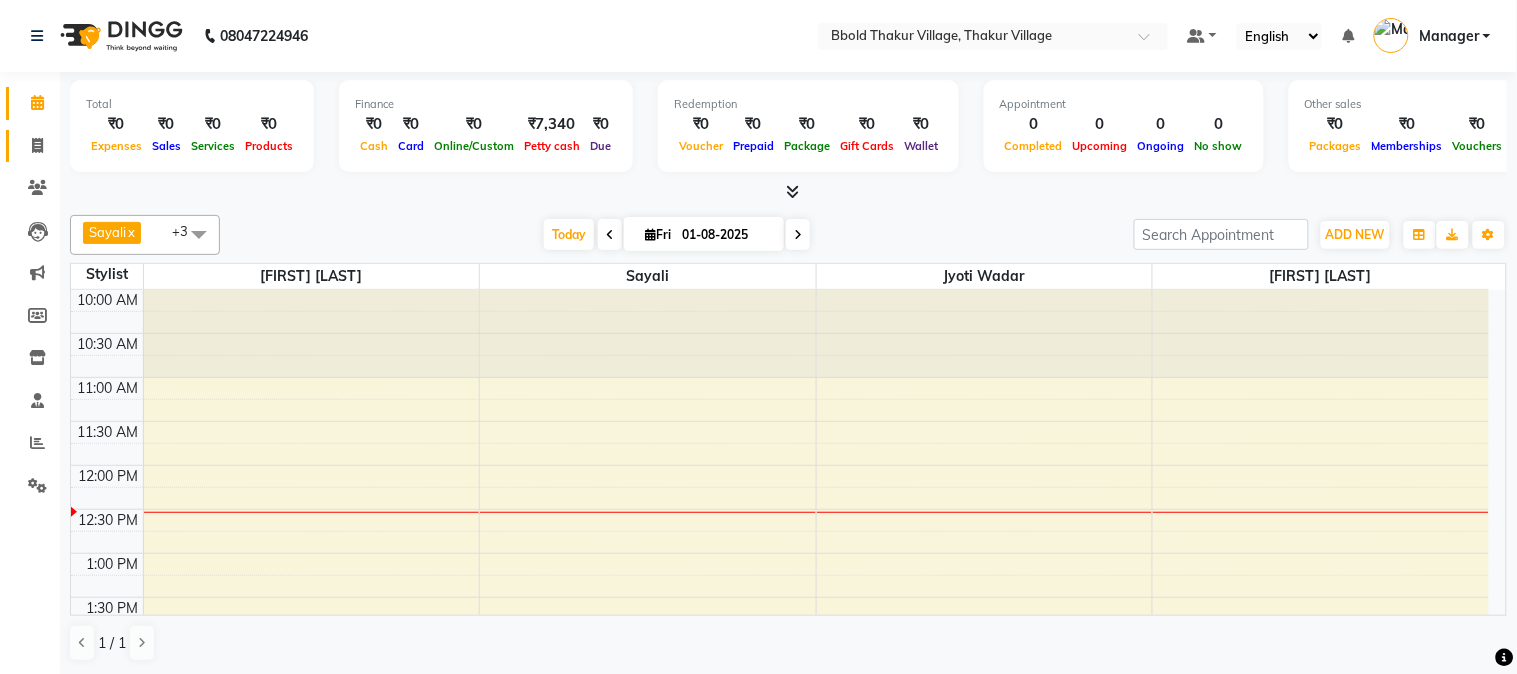 click 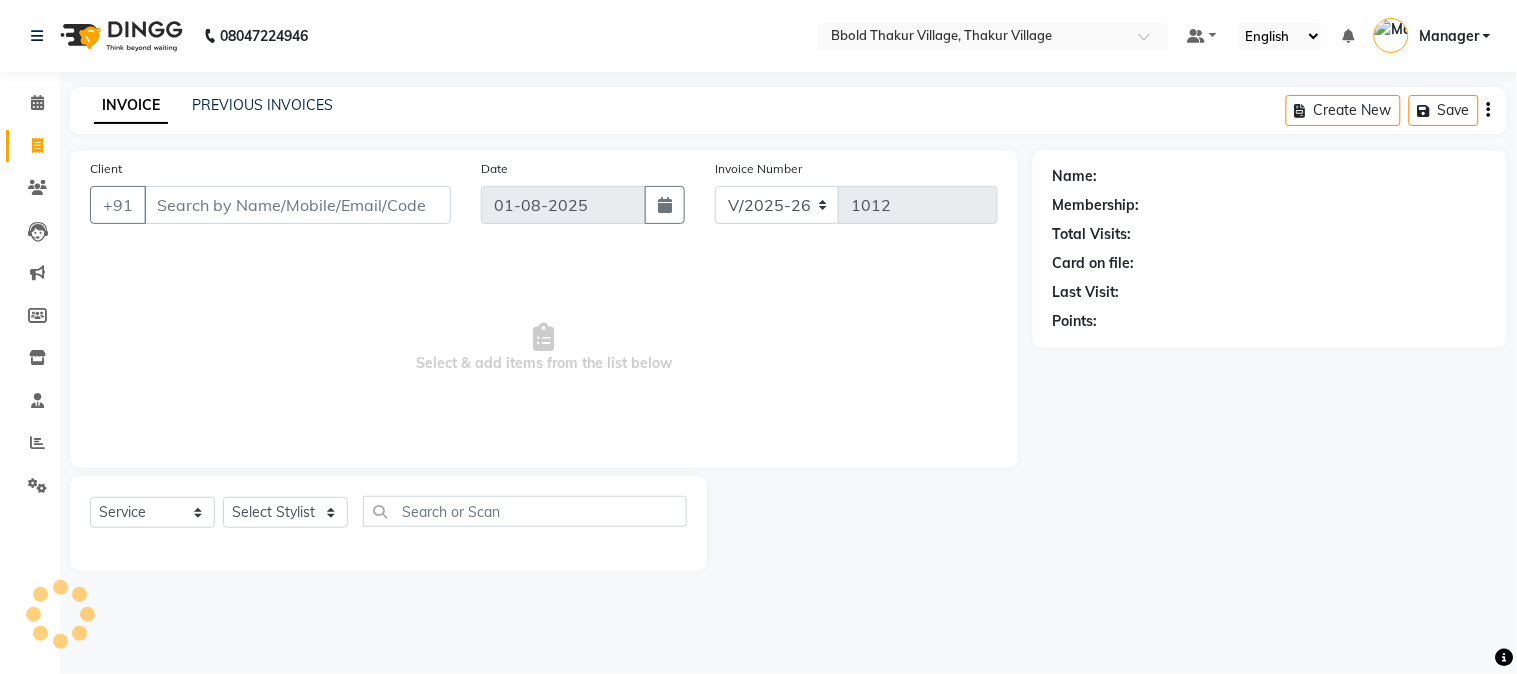click on "Client" at bounding box center [297, 205] 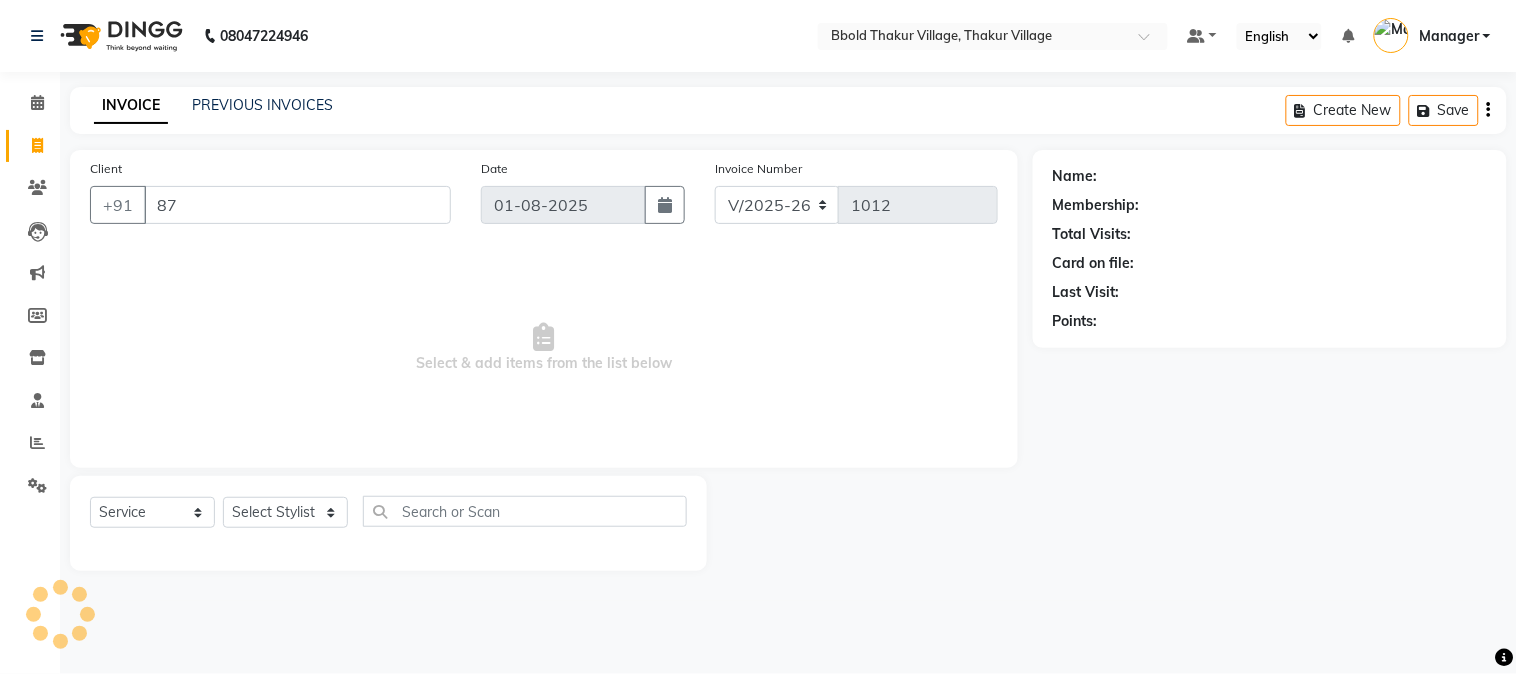 type on "877" 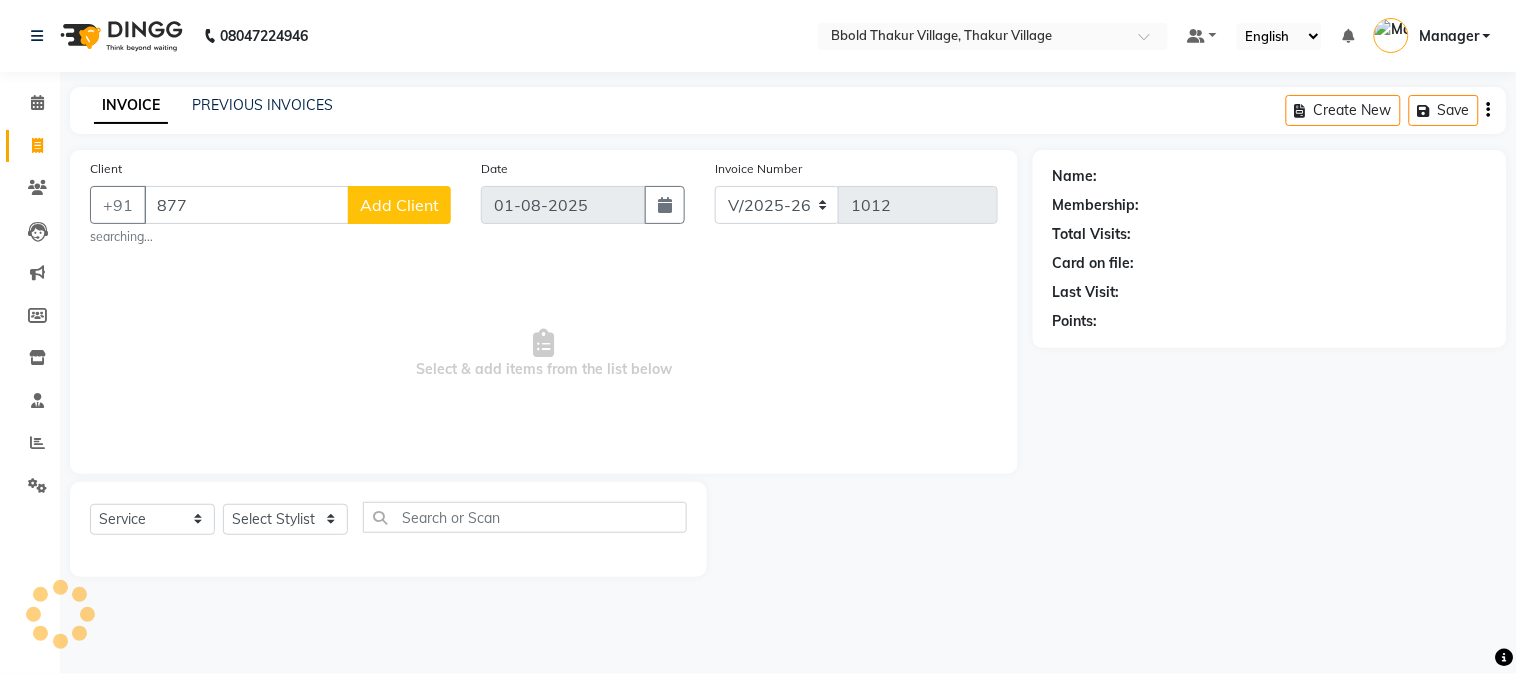 select on "membership" 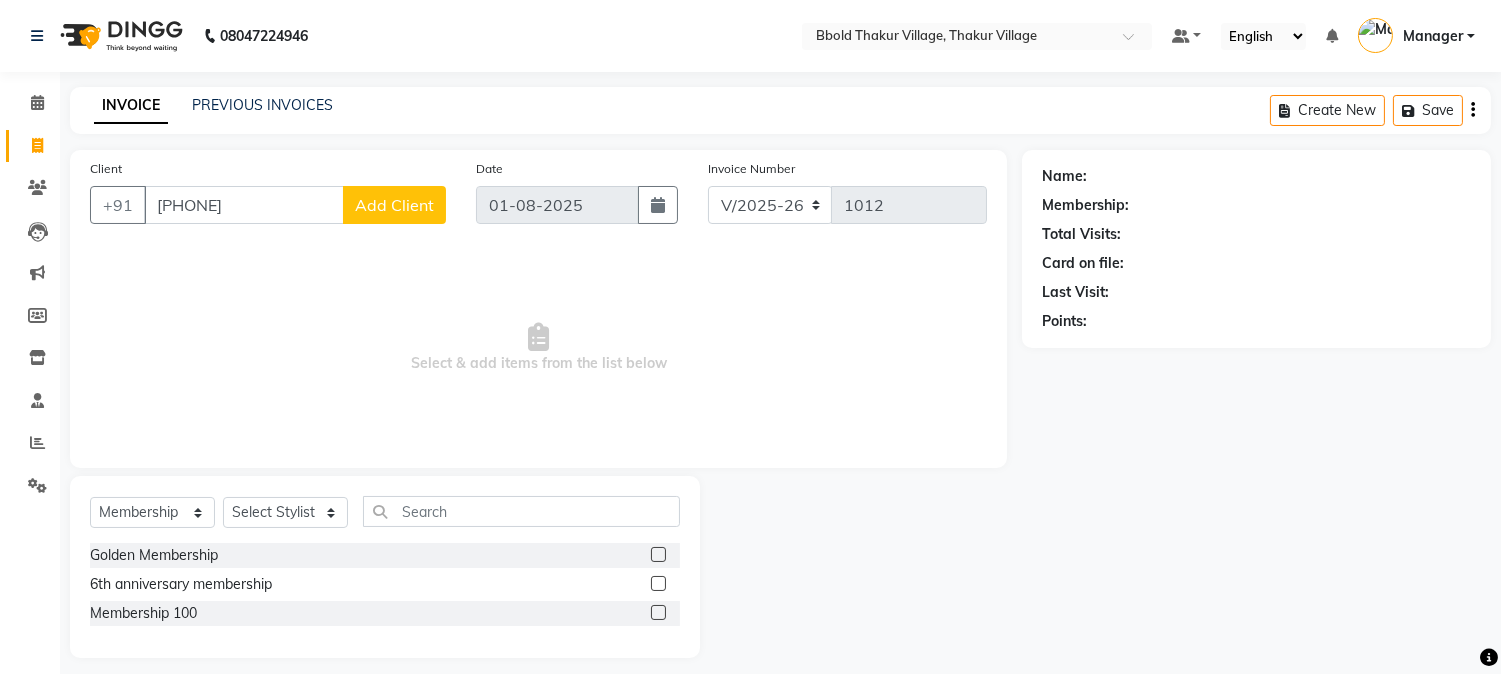 type on "[PHONE]" 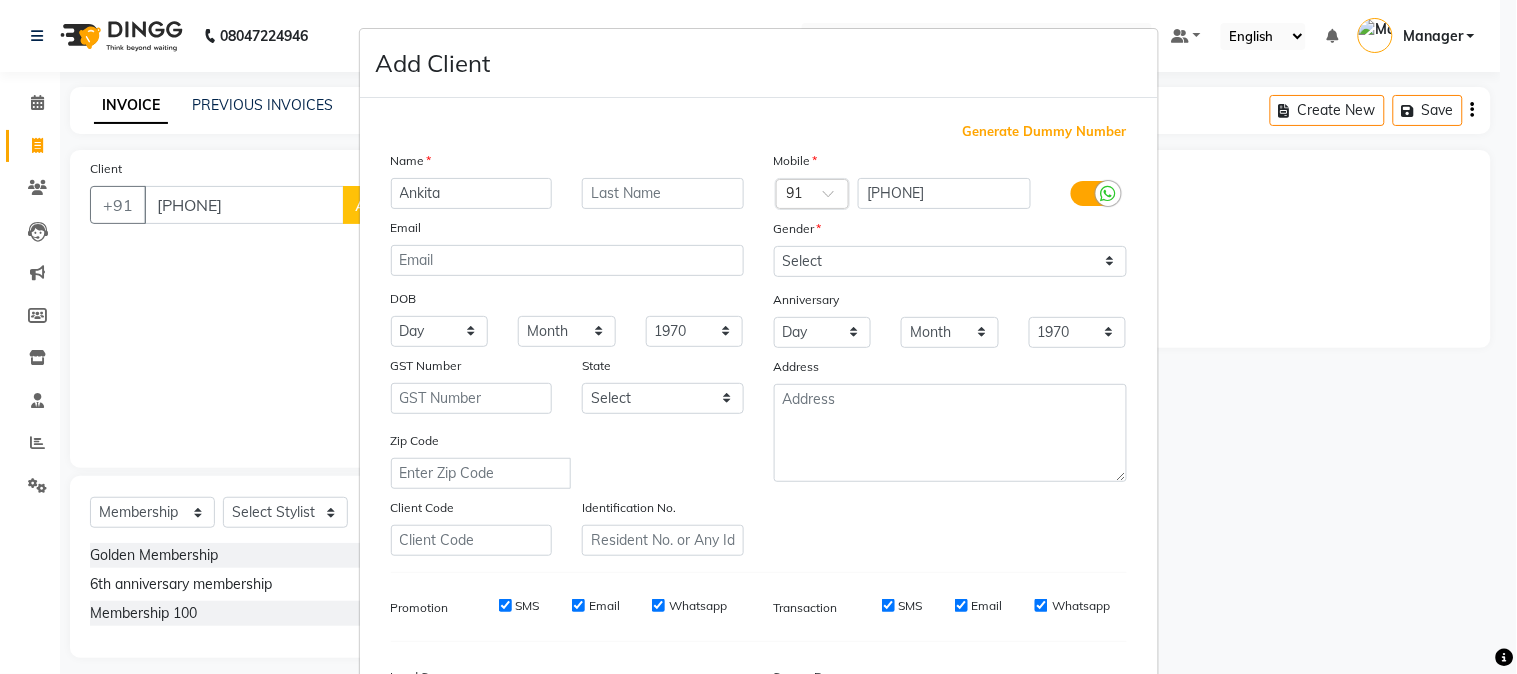 type on "Ankita" 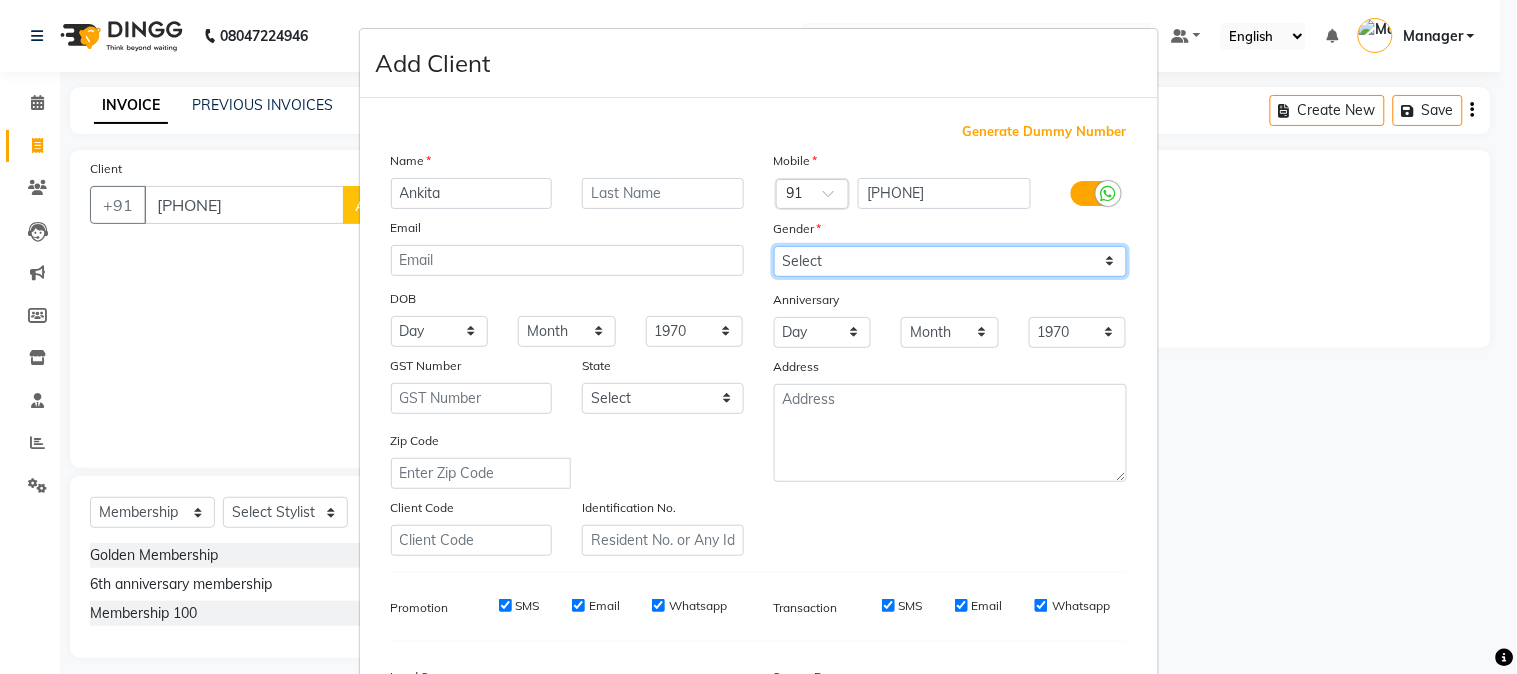 click on "Select Male Female Other Prefer Not To Say" at bounding box center (950, 261) 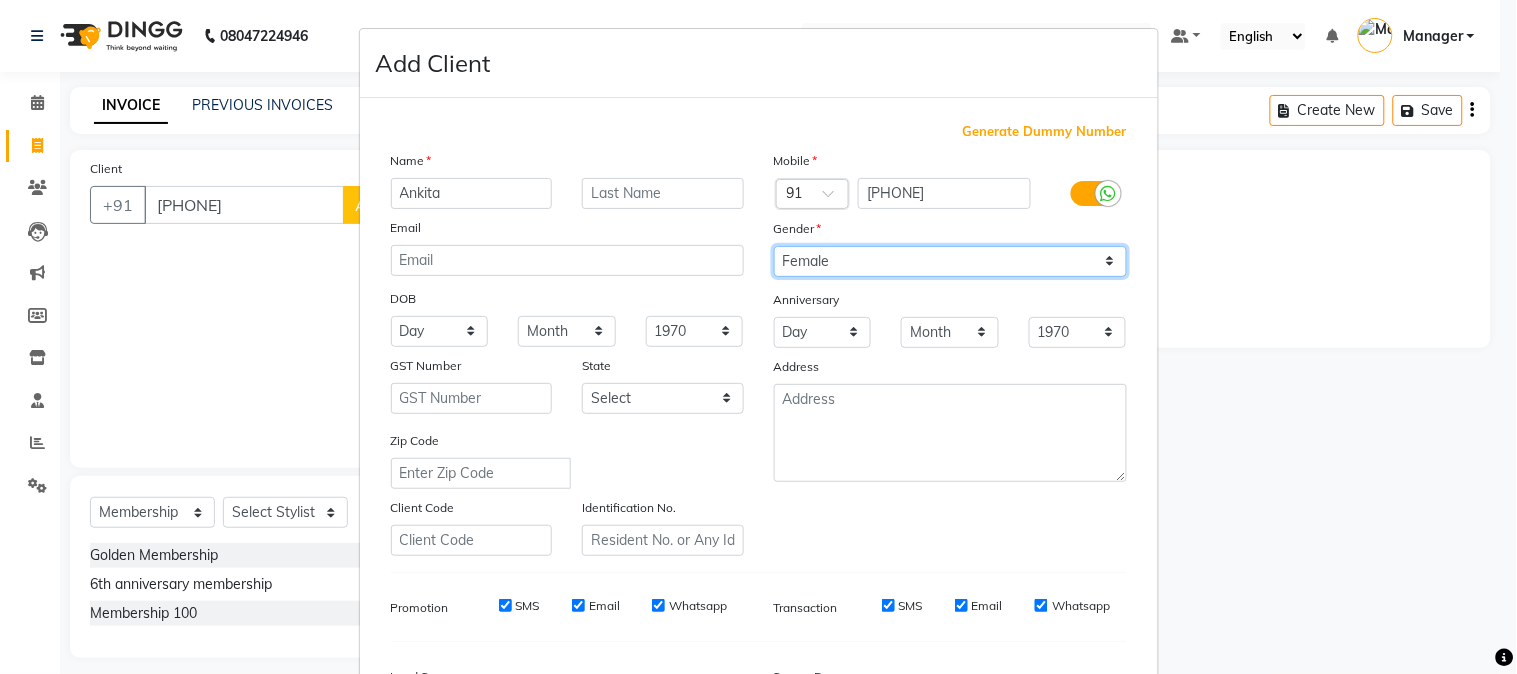 click on "Select Male Female Other Prefer Not To Say" at bounding box center [950, 261] 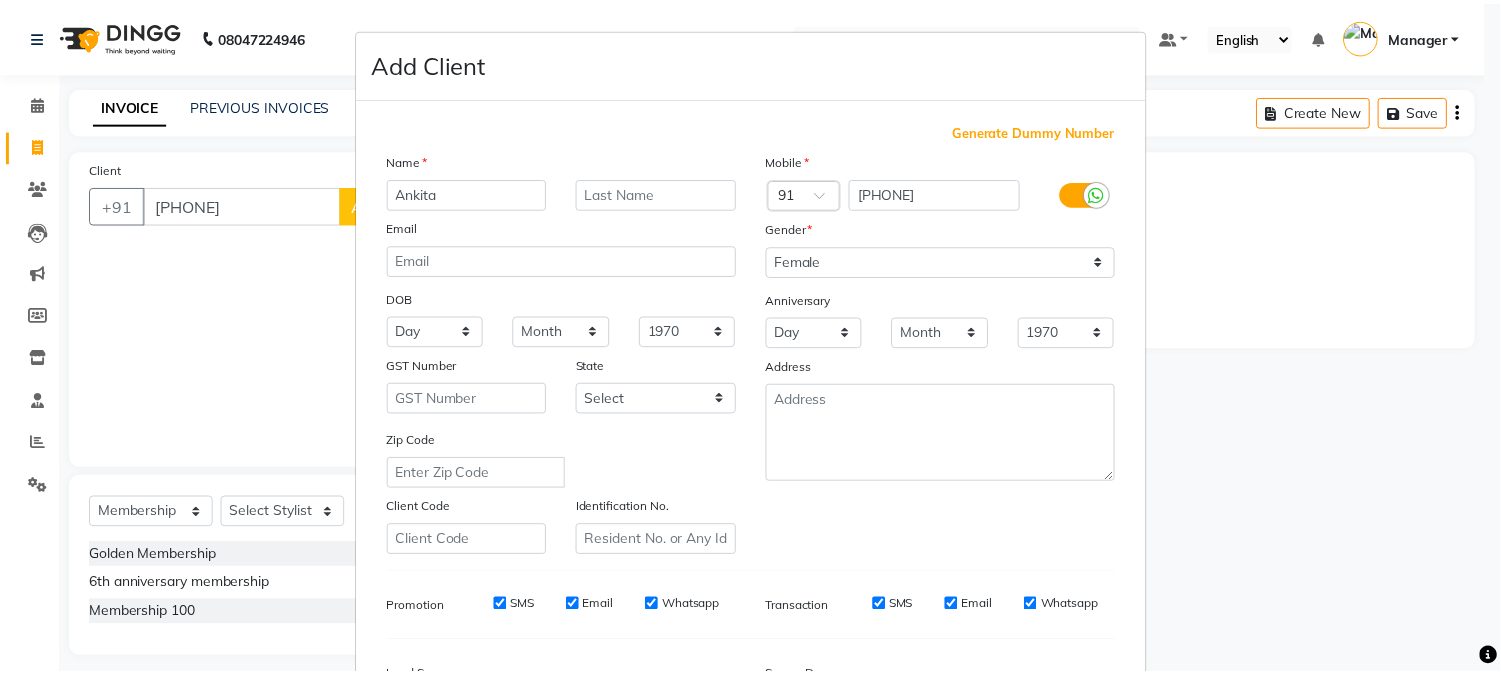 scroll, scrollTop: 250, scrollLeft: 0, axis: vertical 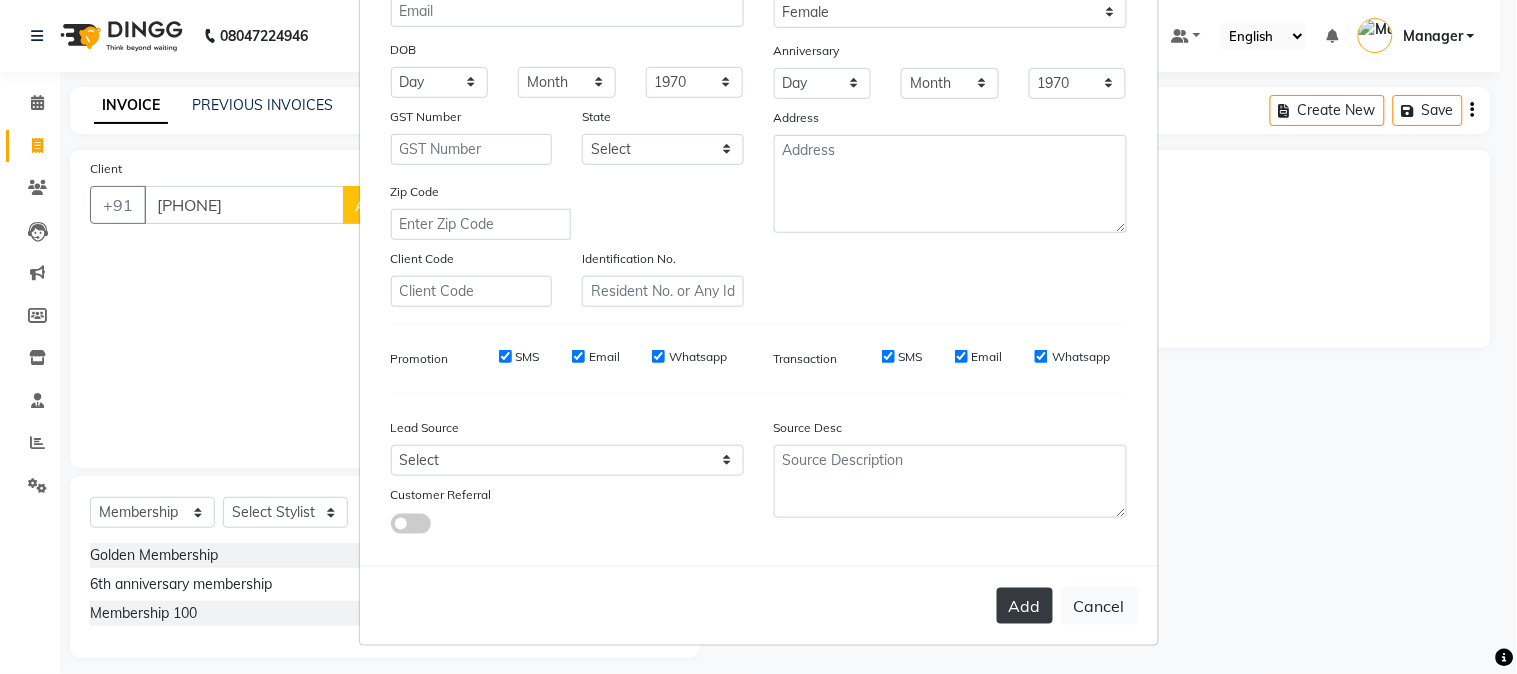 click on "Add" at bounding box center [1025, 606] 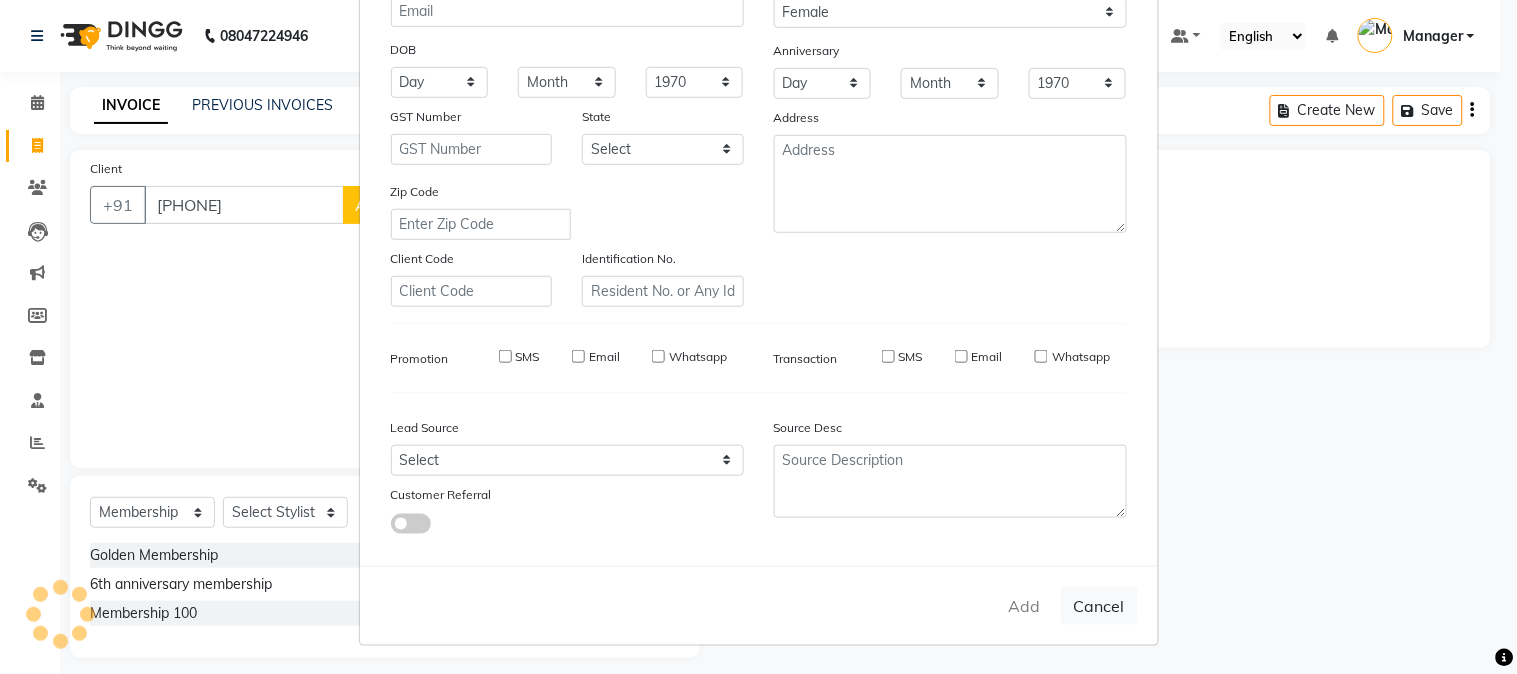 type on "87******59" 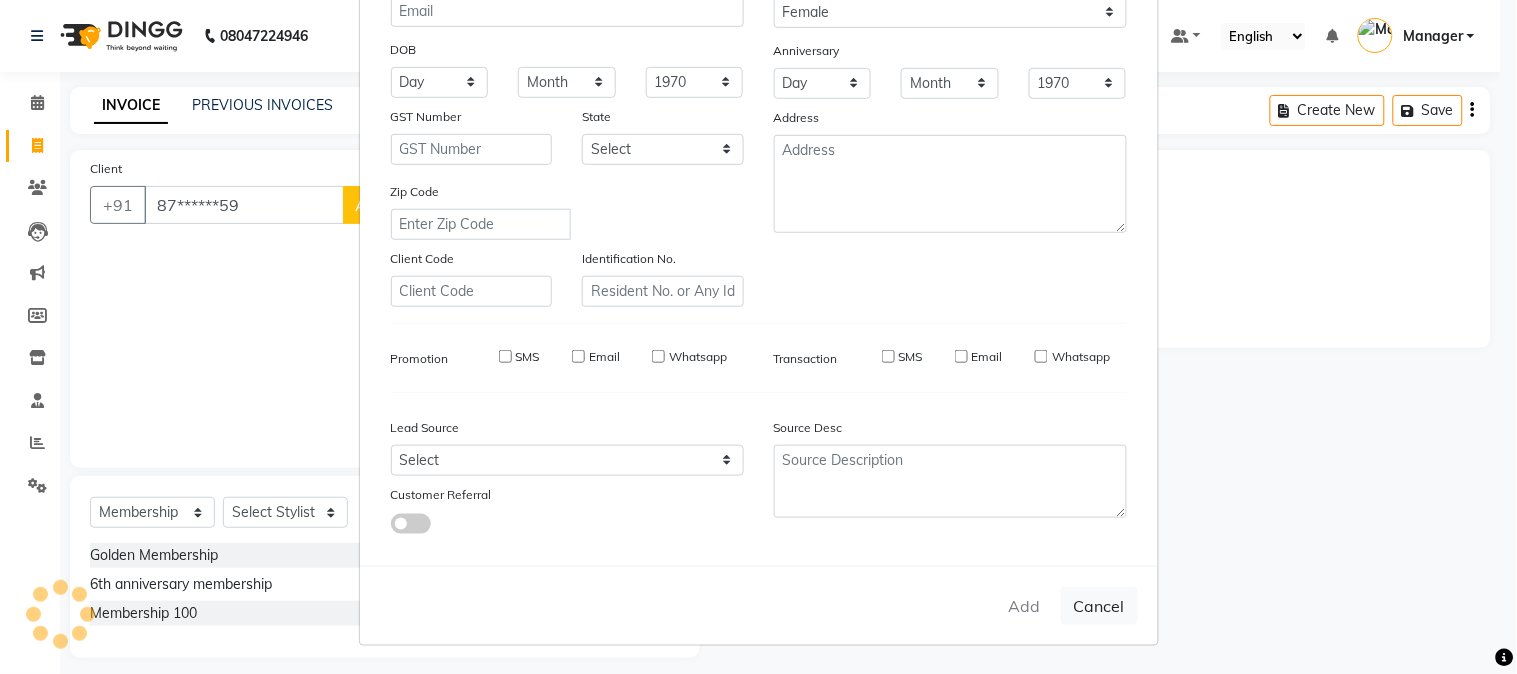 select 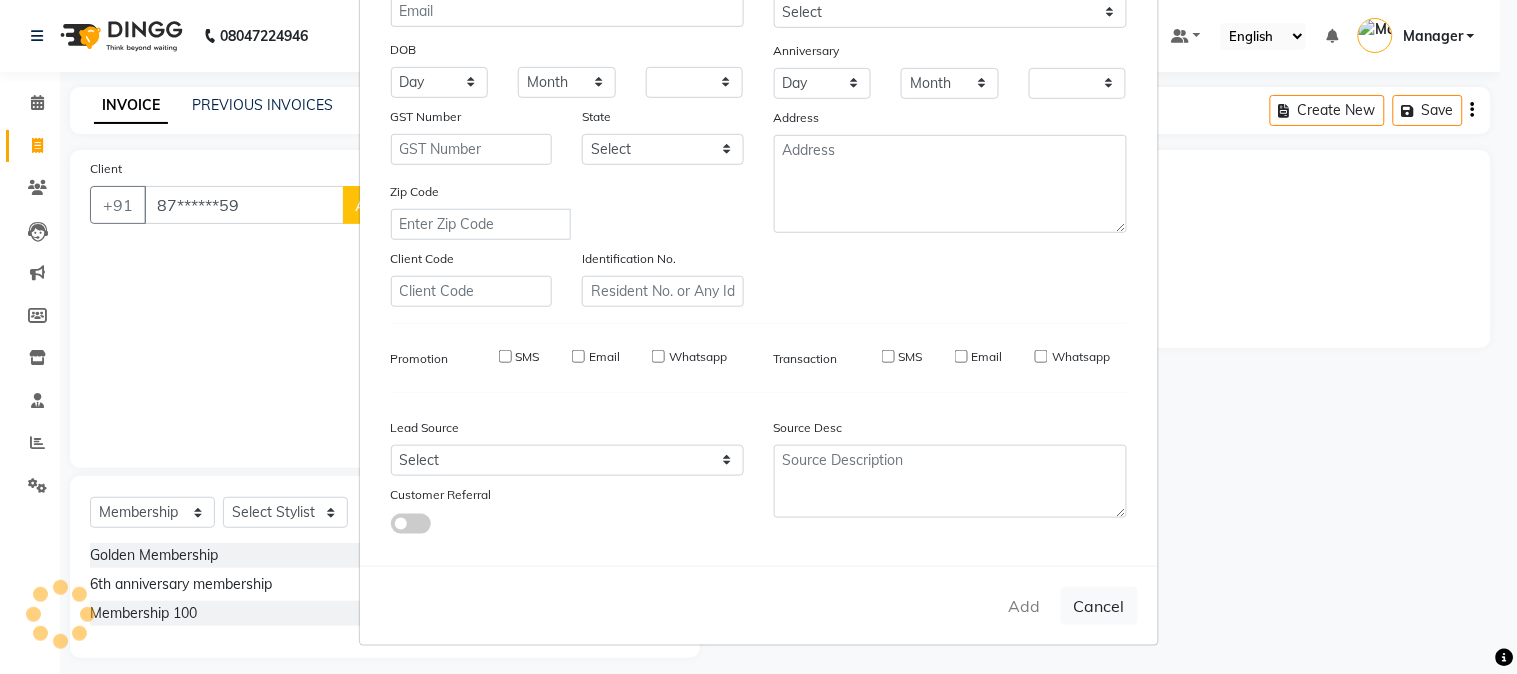 checkbox on "false" 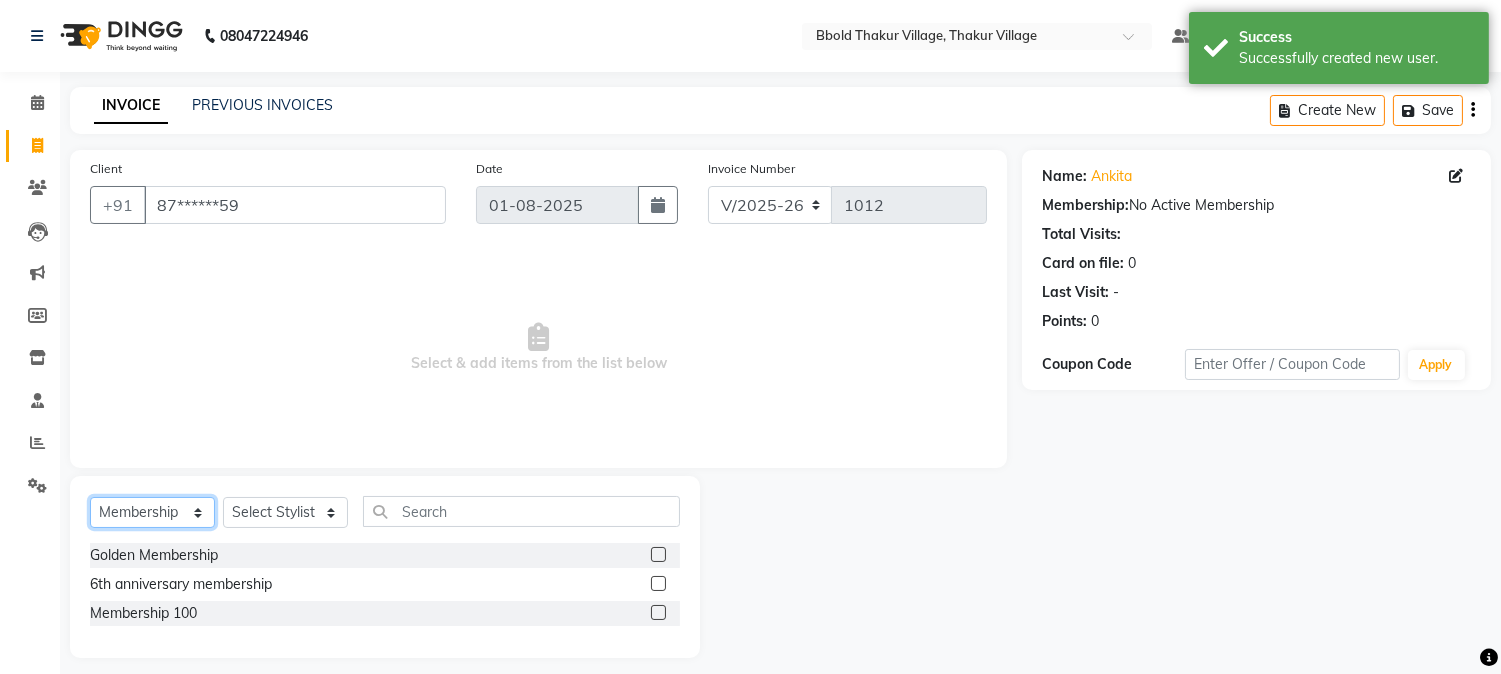 click on "Select  Service  Product  Membership  Package Voucher Prepaid Gift Card" 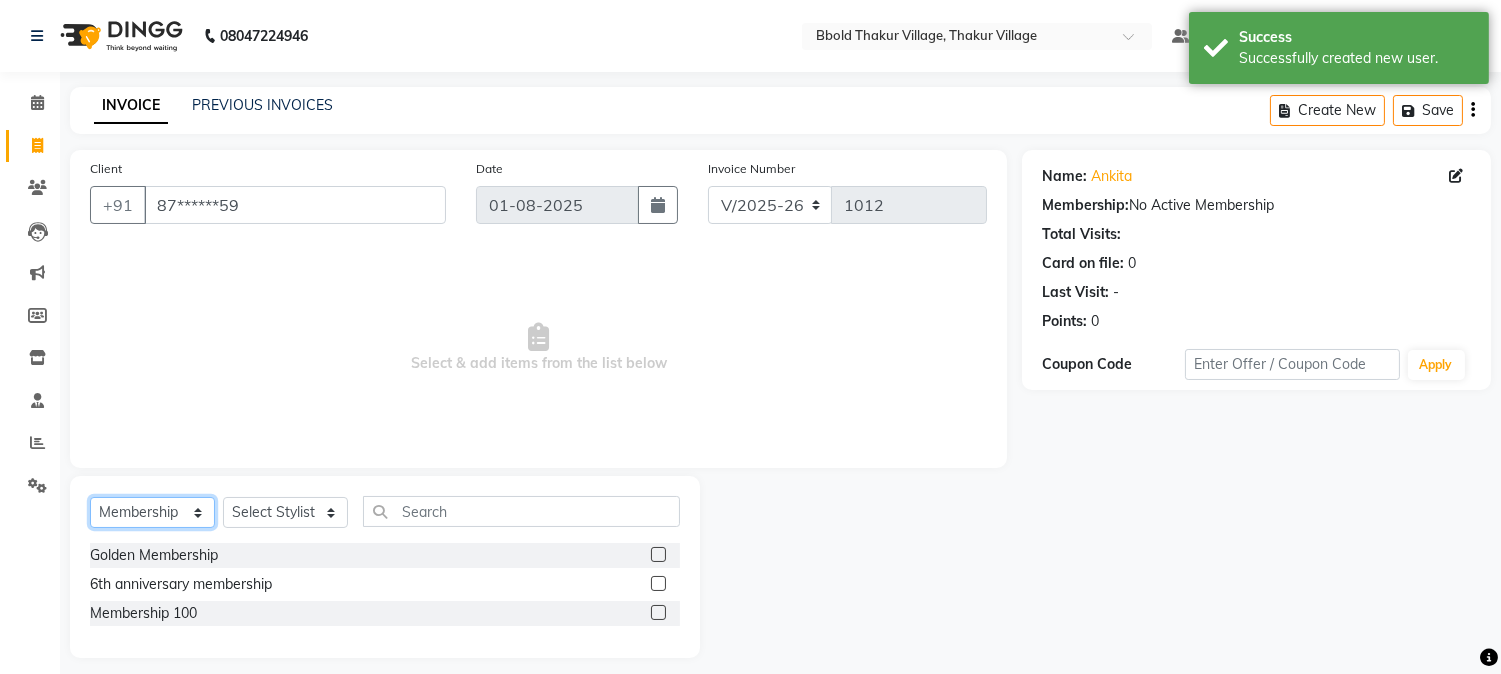 select on "service" 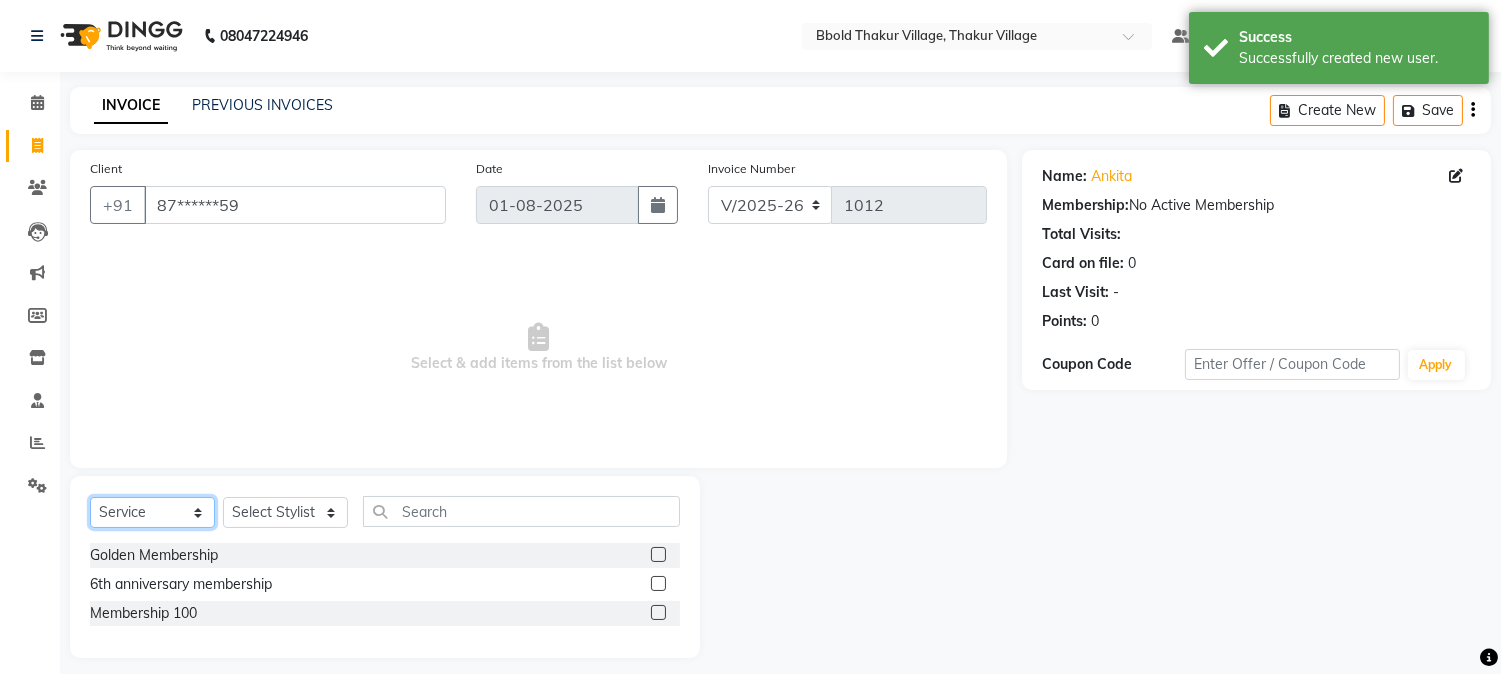 click on "Select  Service  Product  Membership  Package Voucher Prepaid Gift Card" 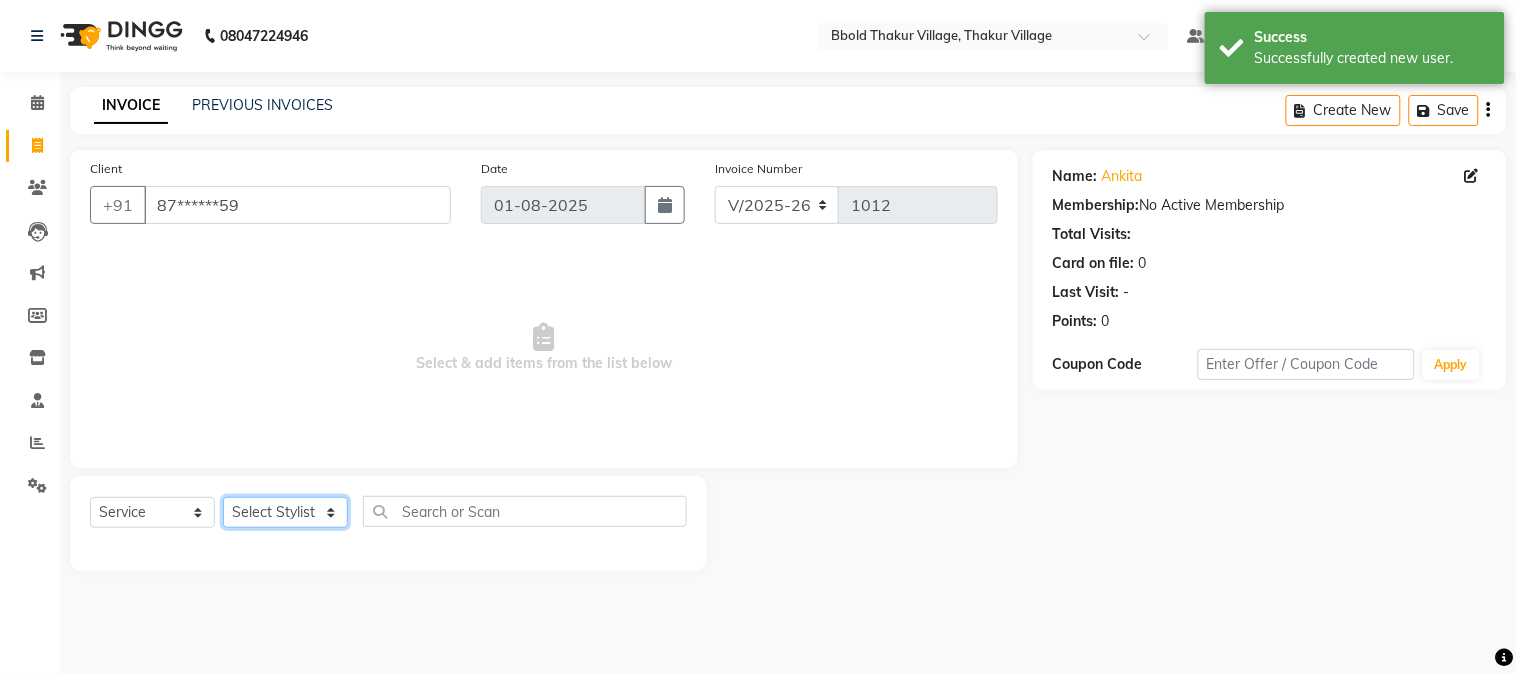 click on "Select Stylist [FIRST] [LAST] [FIRST] [LAST] Manager [FIRST] [LAST] [FIRST] [LAST] [FIRST] [LAST] [FIRST] [LAST] [FIRST] [LAST]" 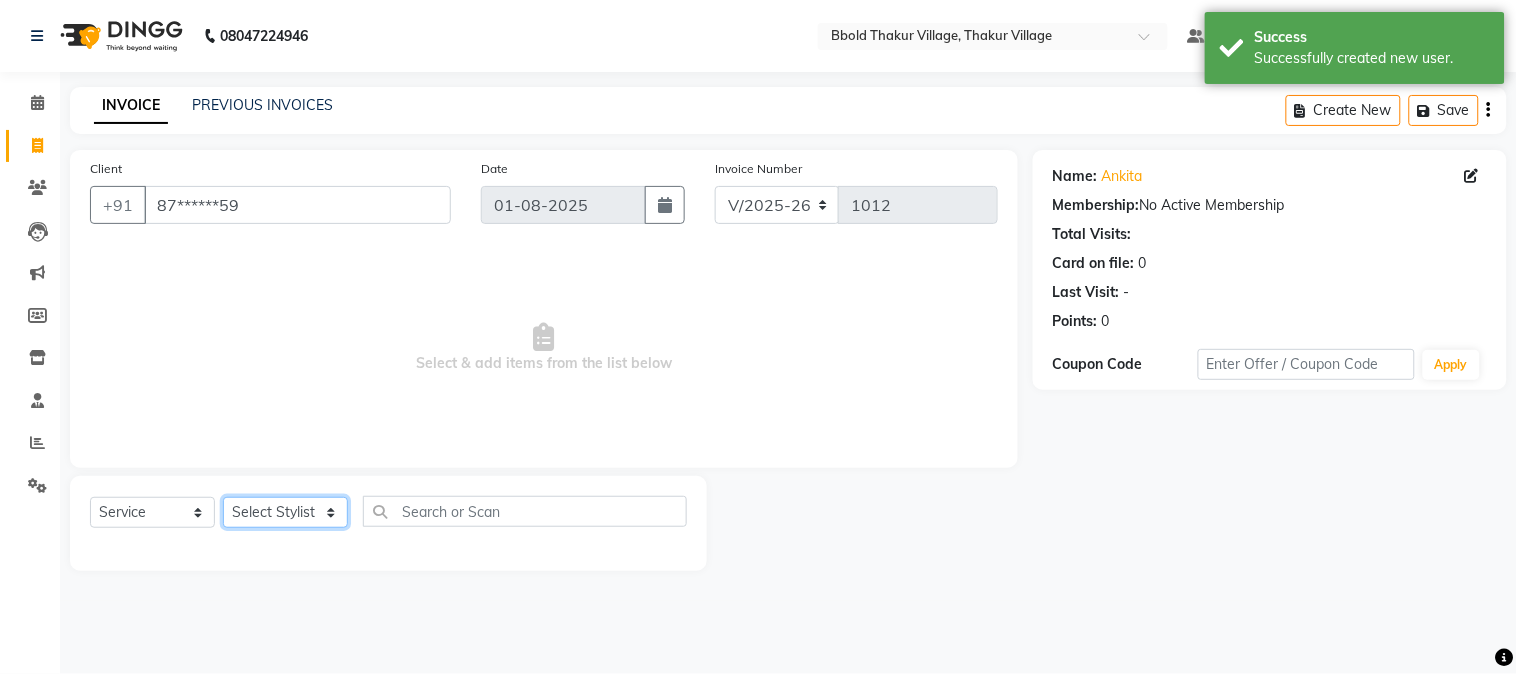 select on "85918" 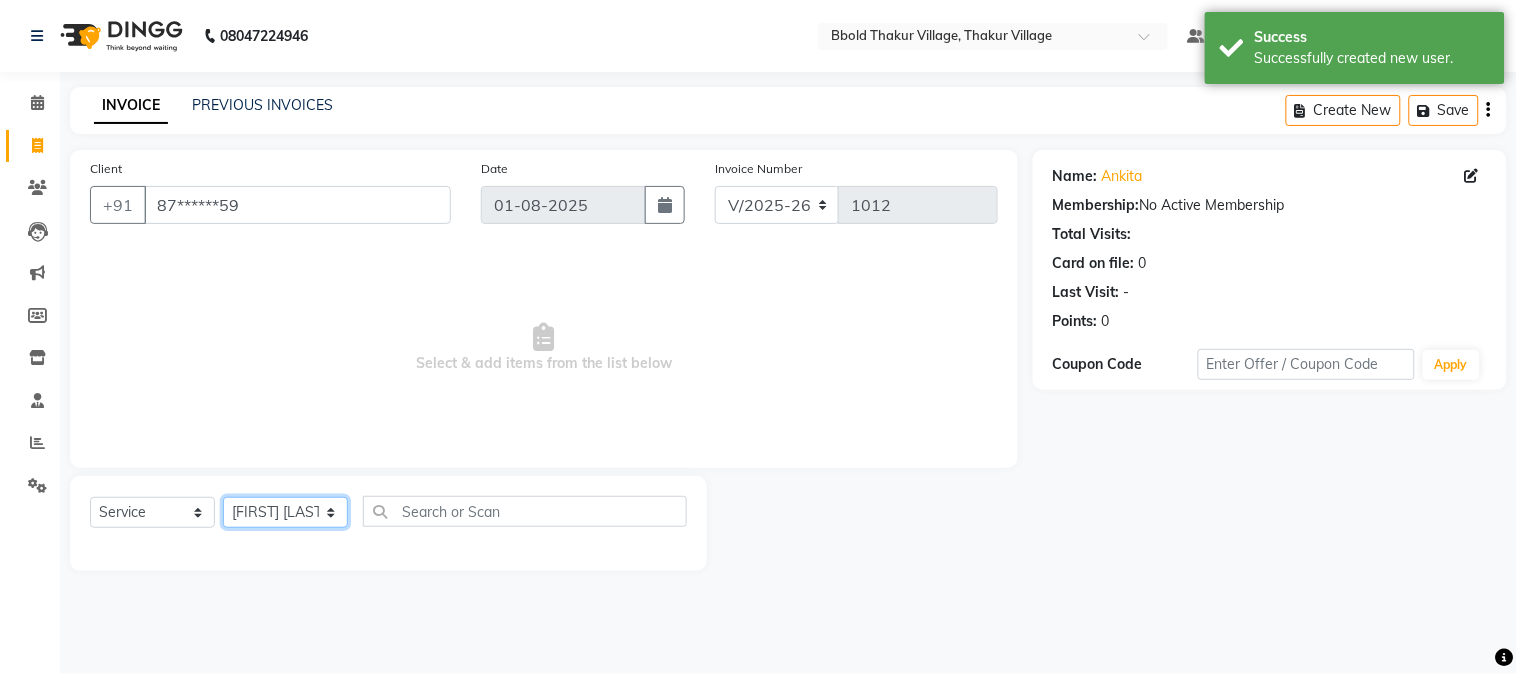 click on "Select Stylist [FIRST] [LAST] [FIRST] [LAST] Manager [FIRST] [LAST] [FIRST] [LAST] [FIRST] [LAST] [FIRST] [LAST] [FIRST] [LAST]" 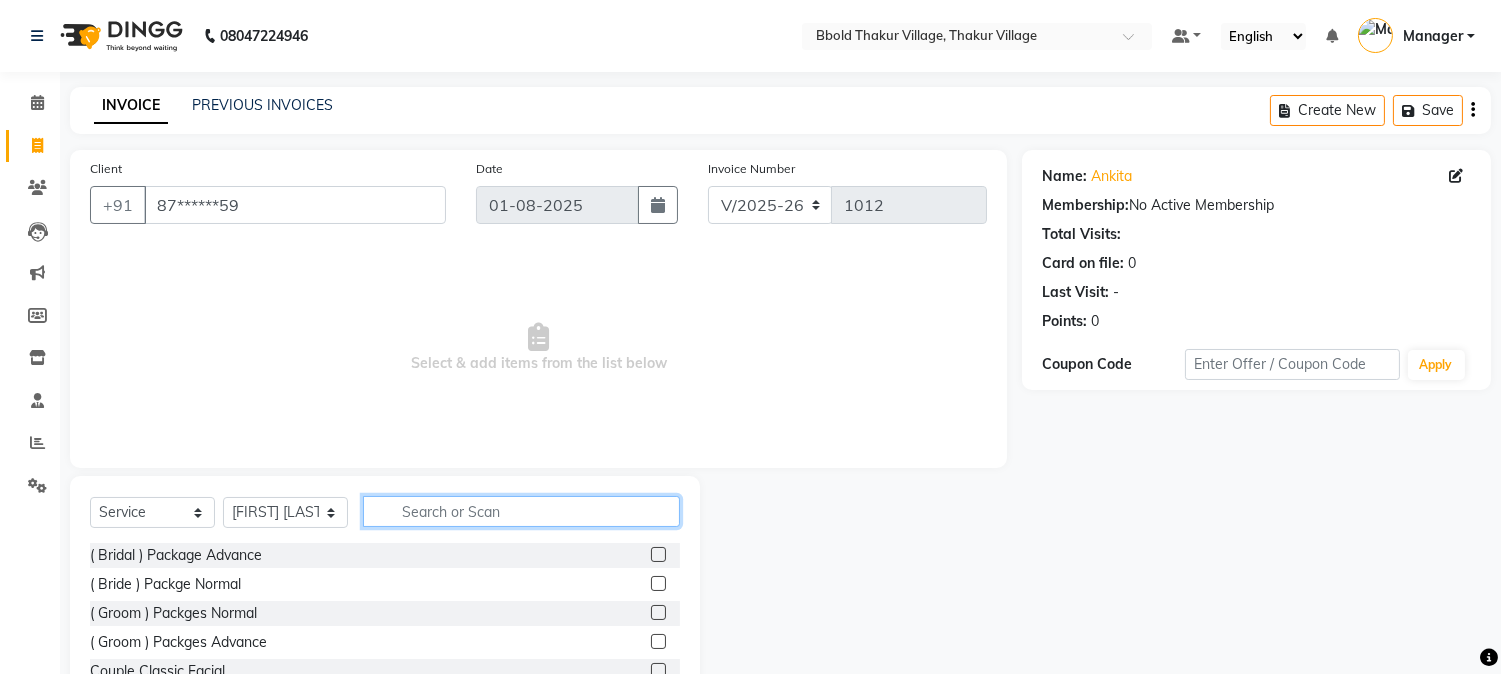 click 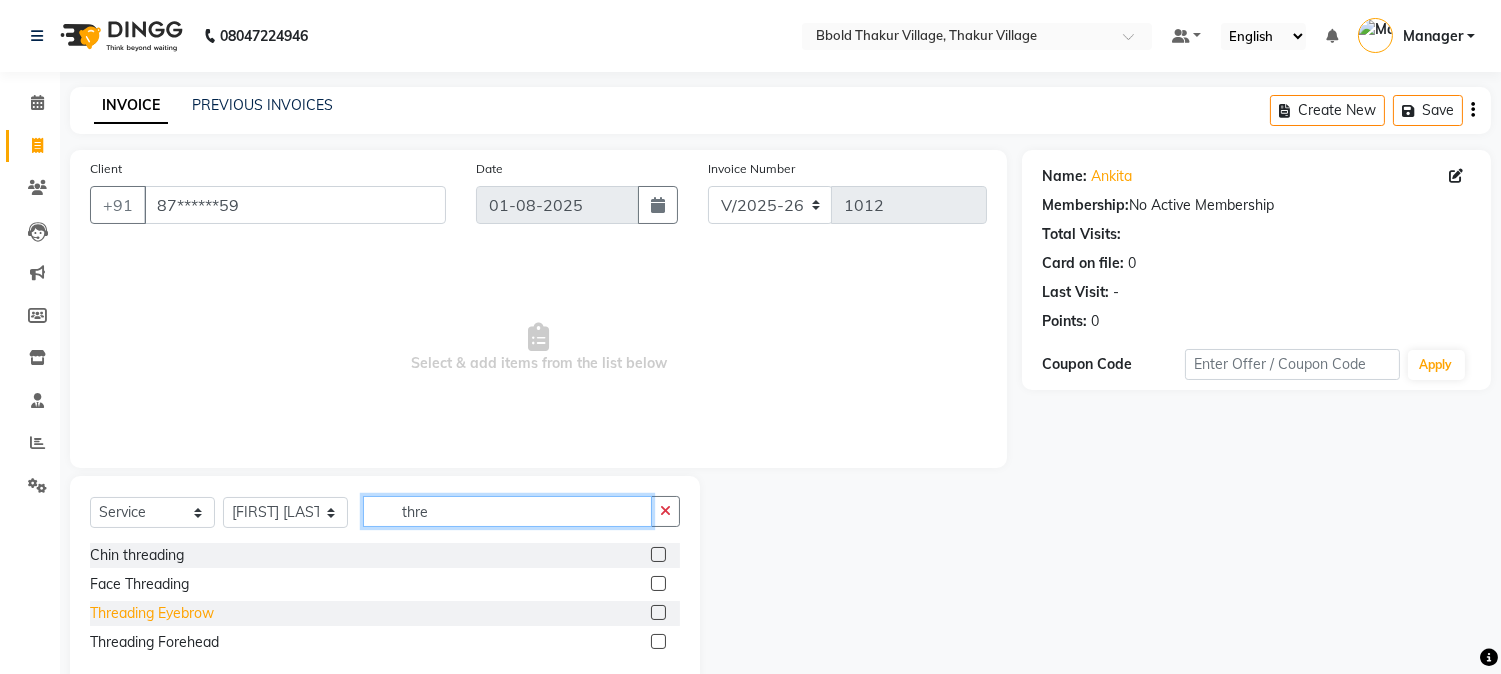 type on "thre" 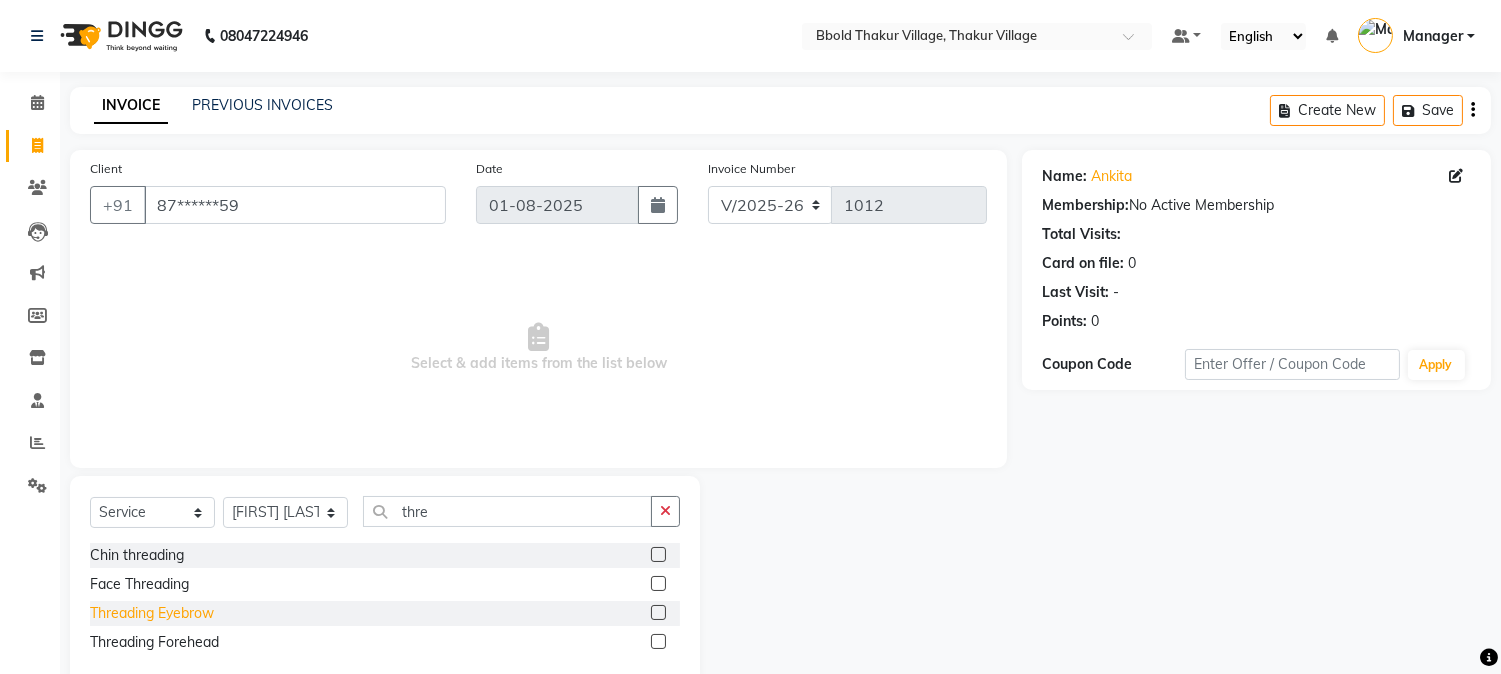 click on "Threading Eyebrow" 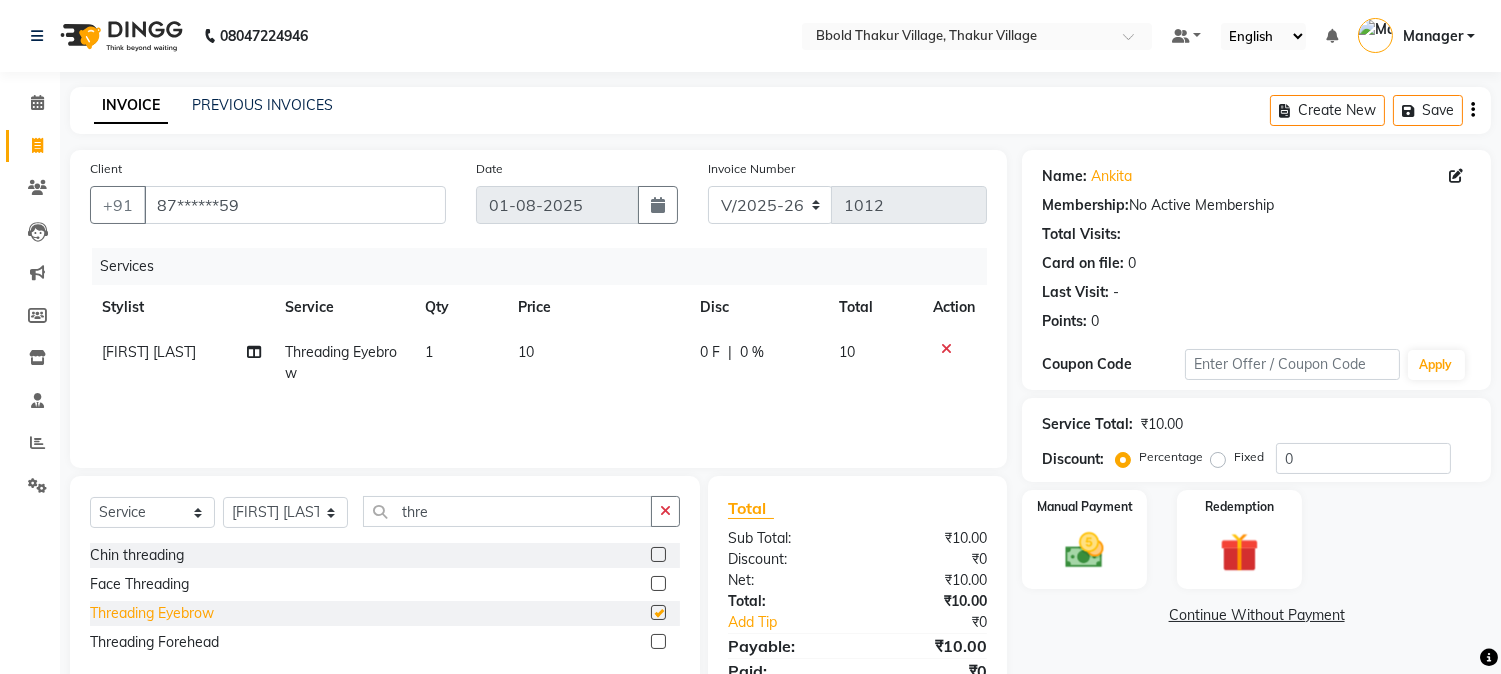 checkbox on "false" 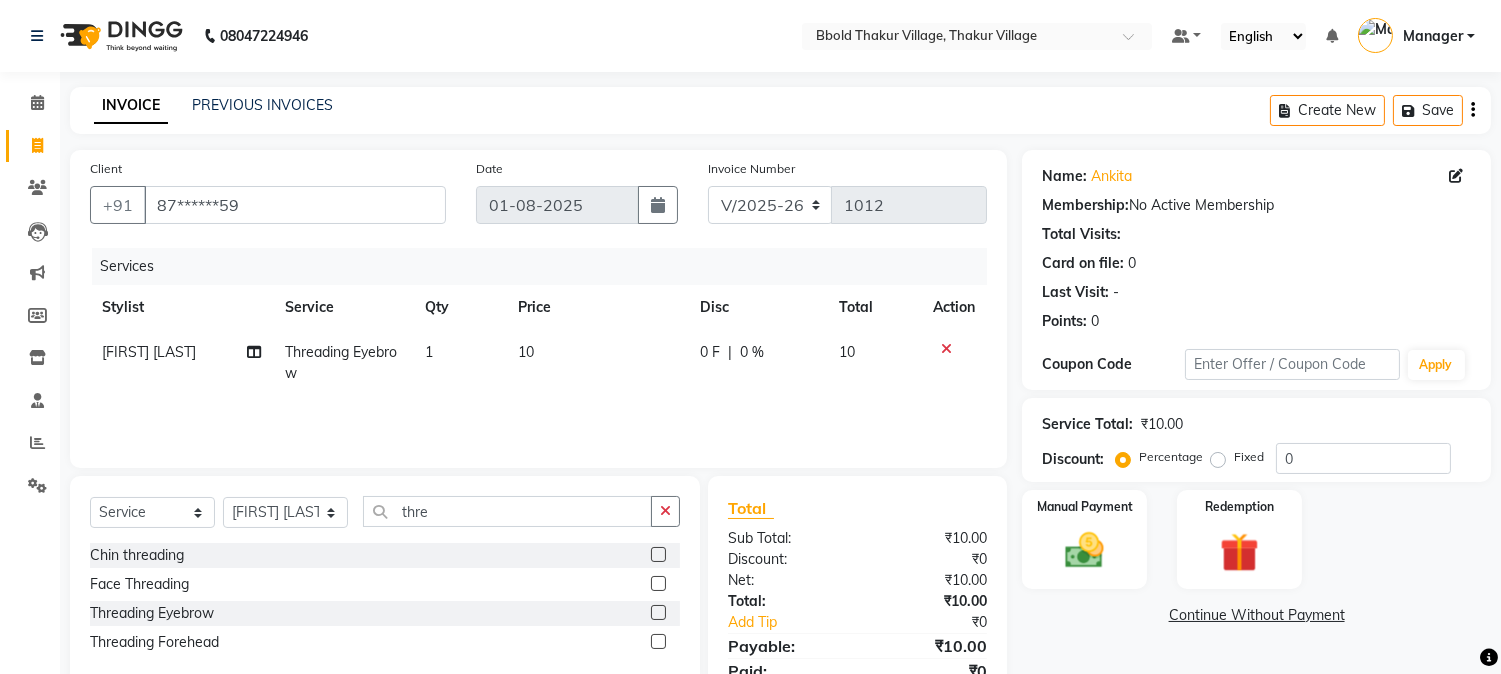 click on "10" 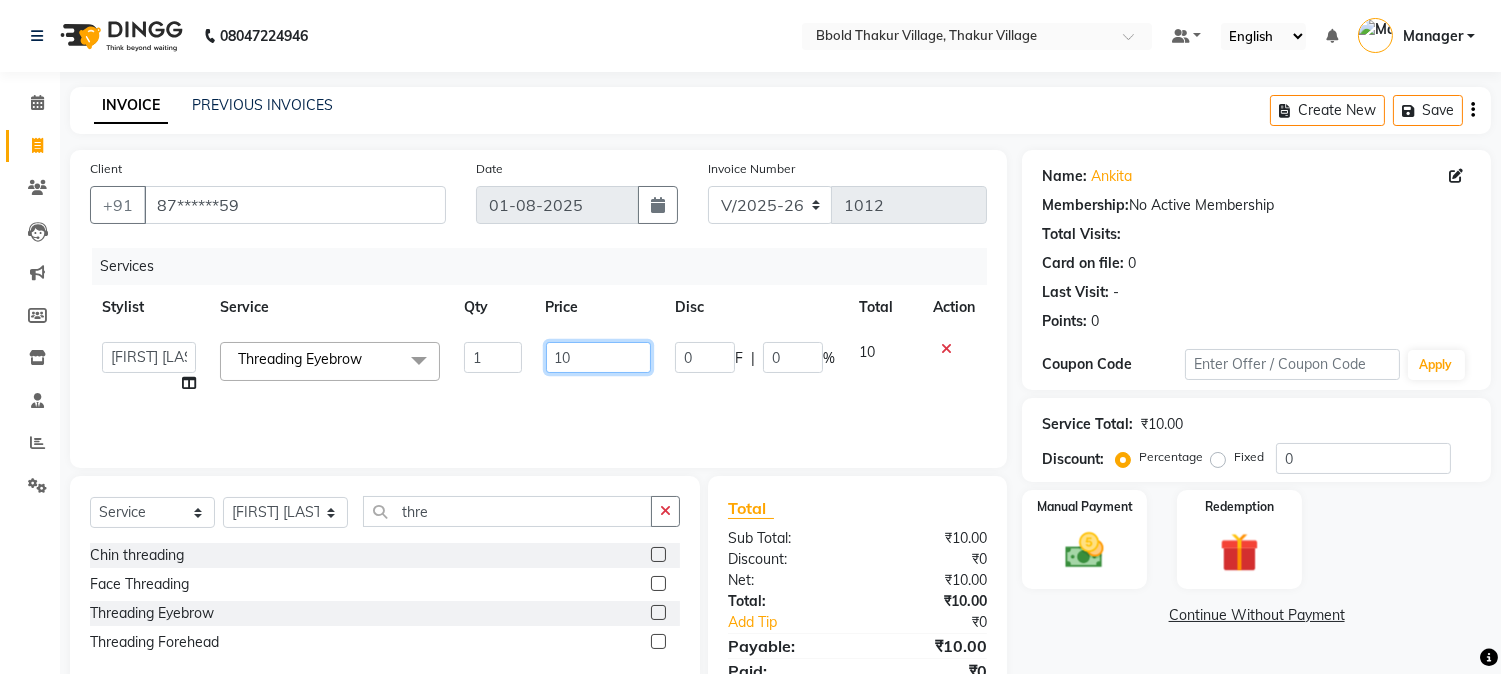 click on "10" 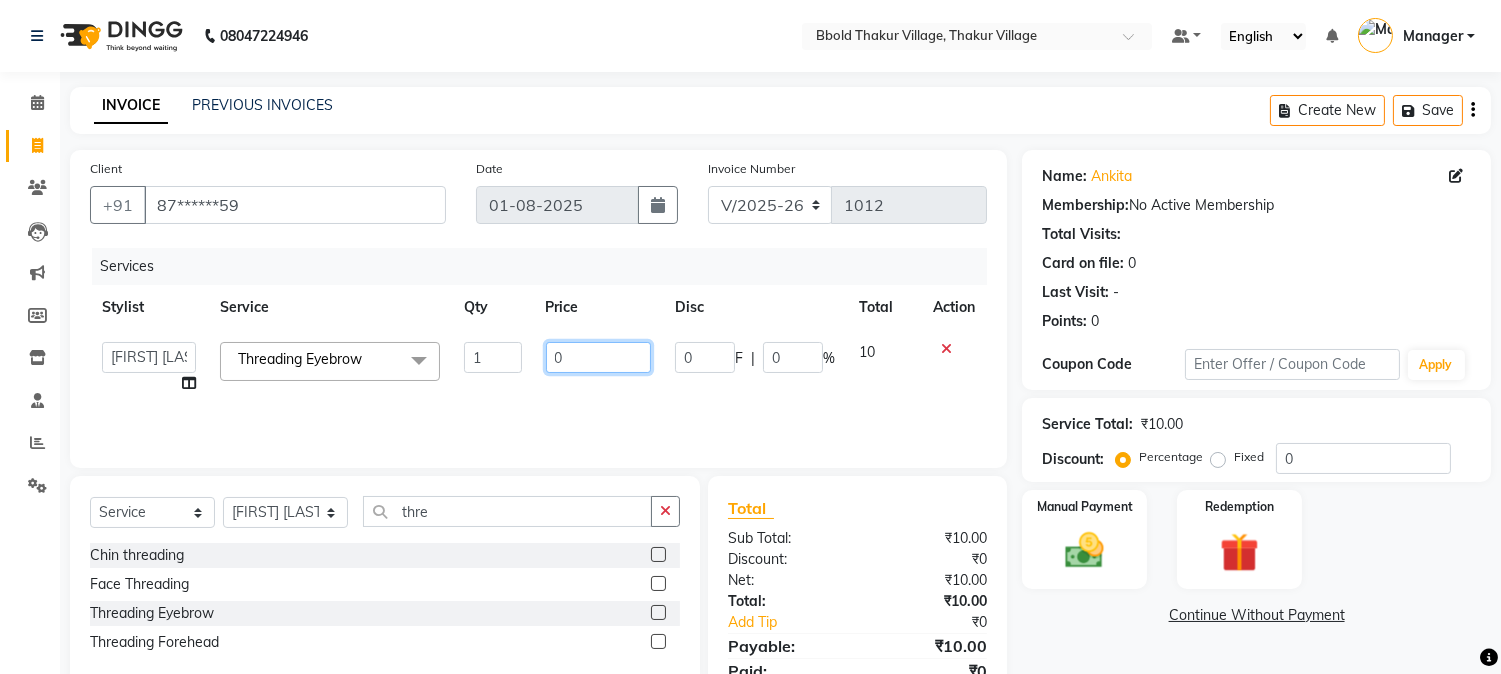 type on "20" 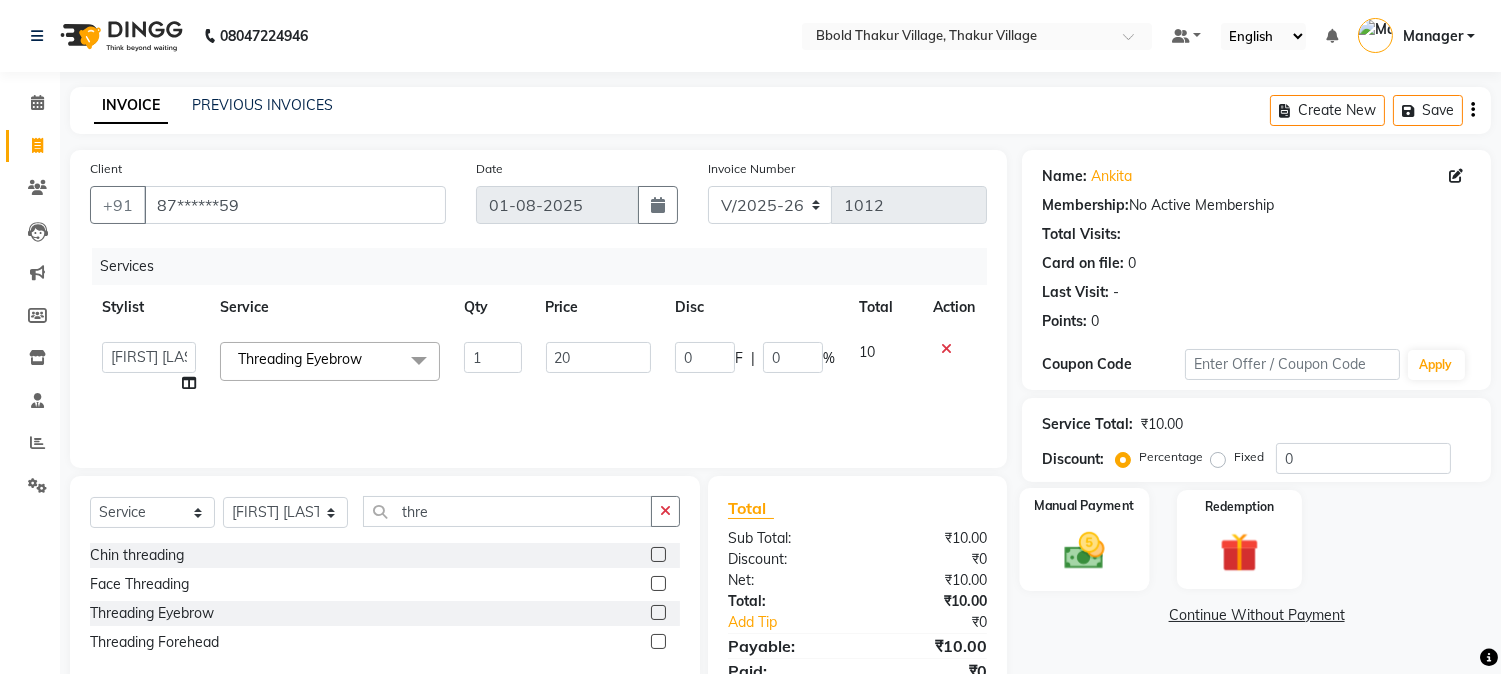 click 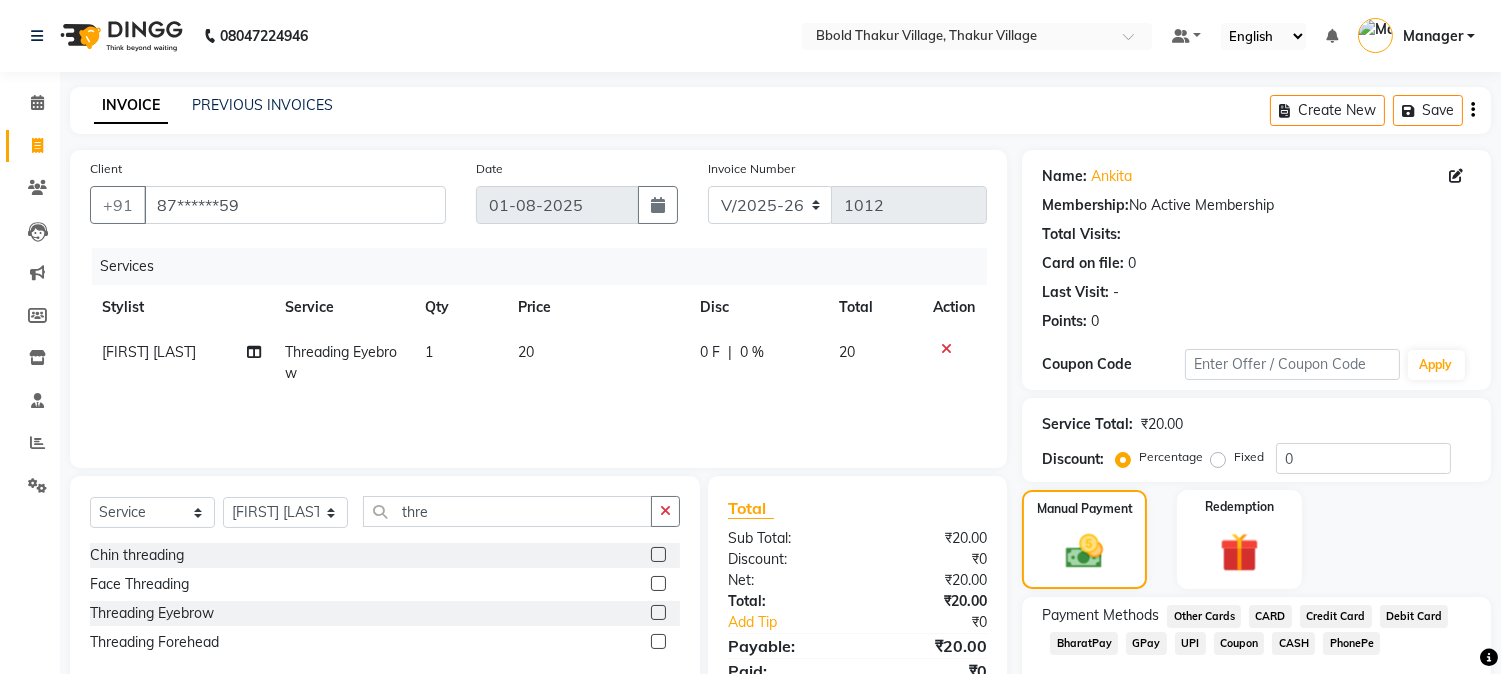 click on "CASH" 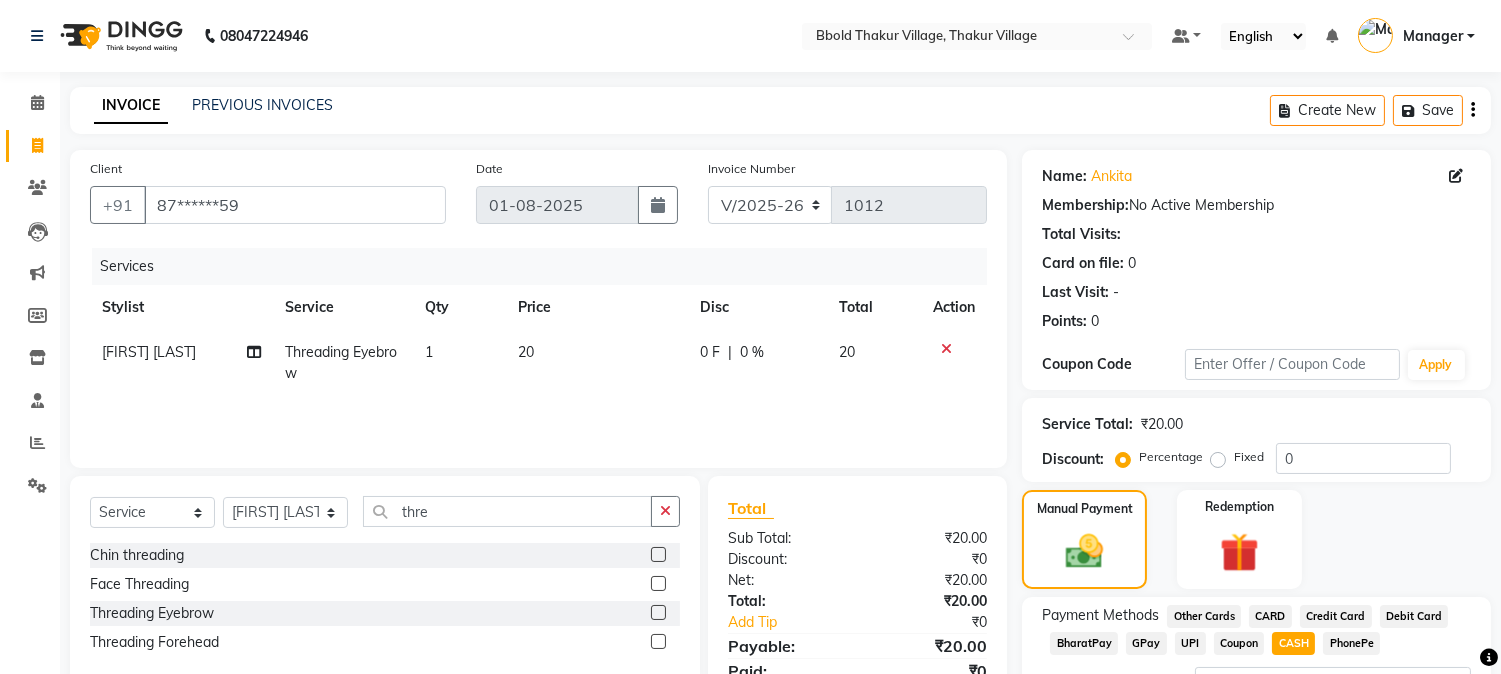 scroll, scrollTop: 170, scrollLeft: 0, axis: vertical 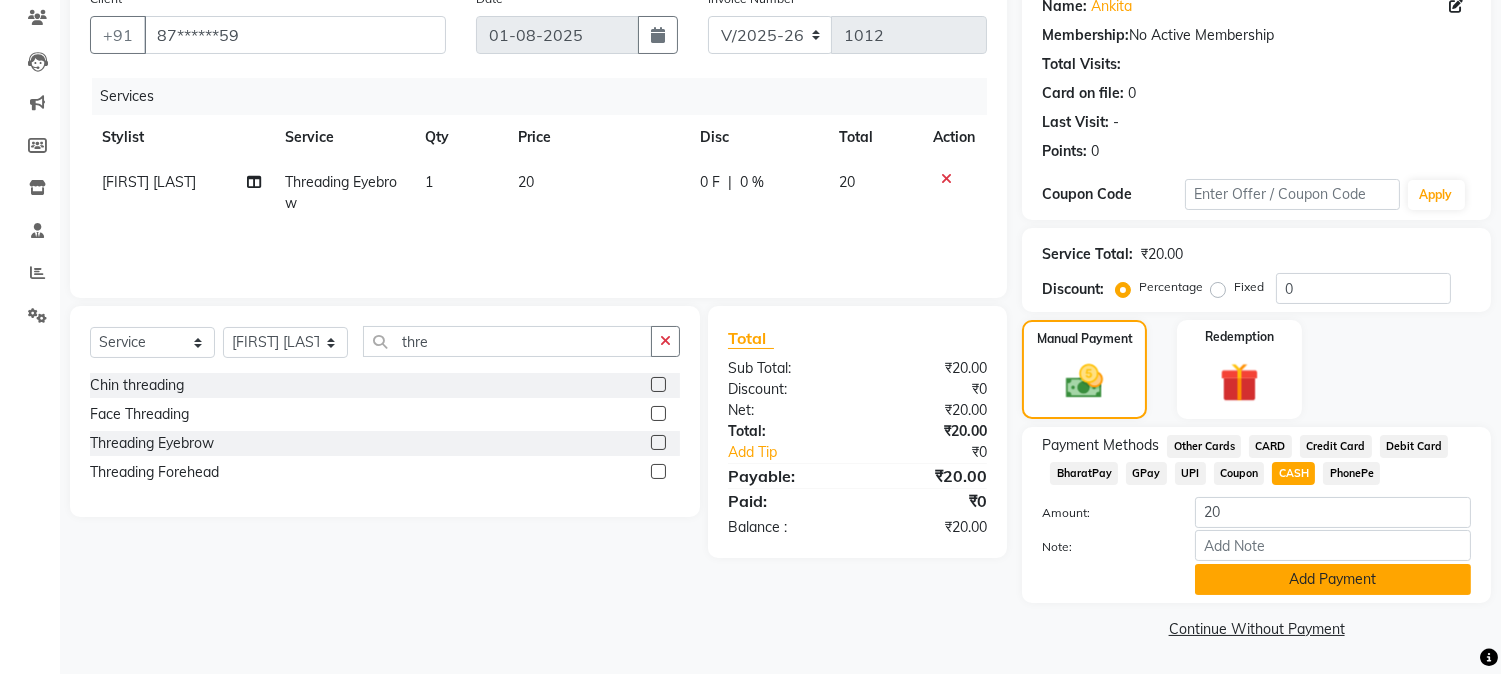 click on "Add Payment" 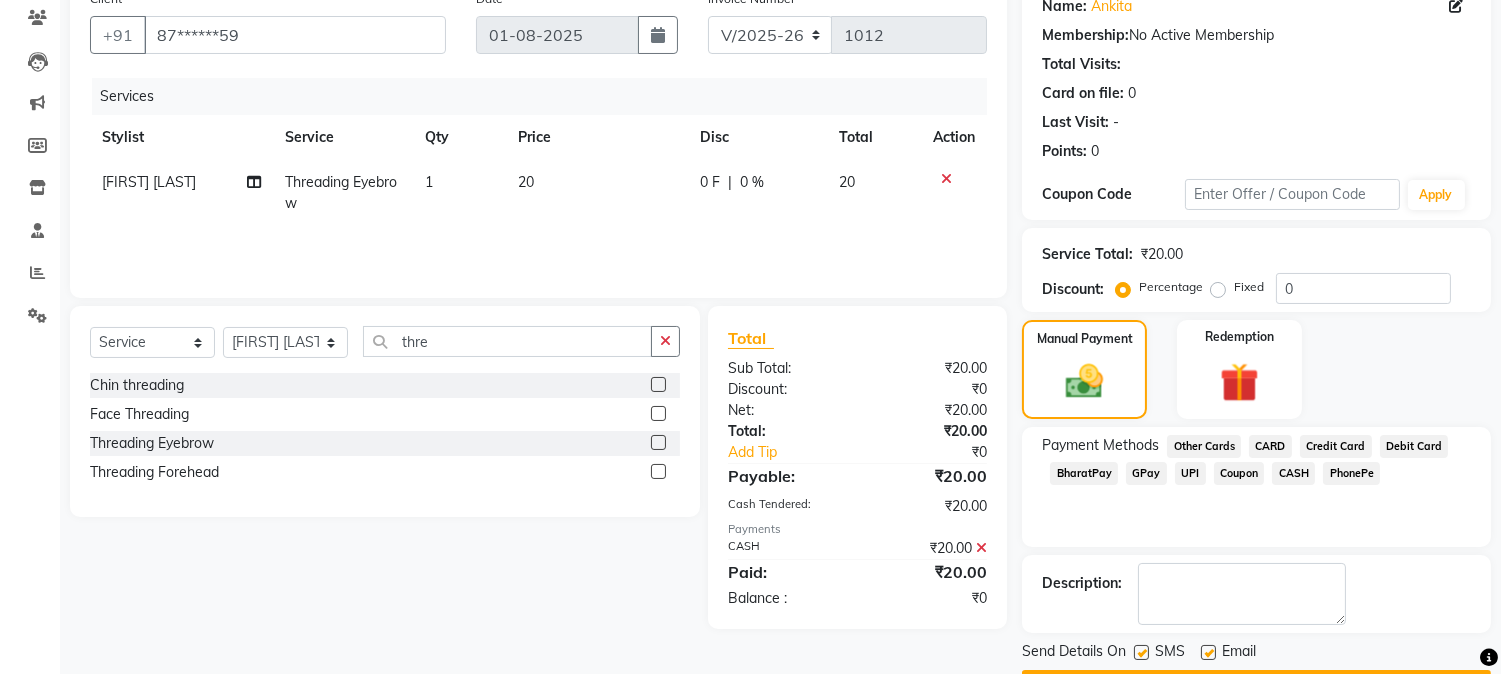 click on "Checkout" 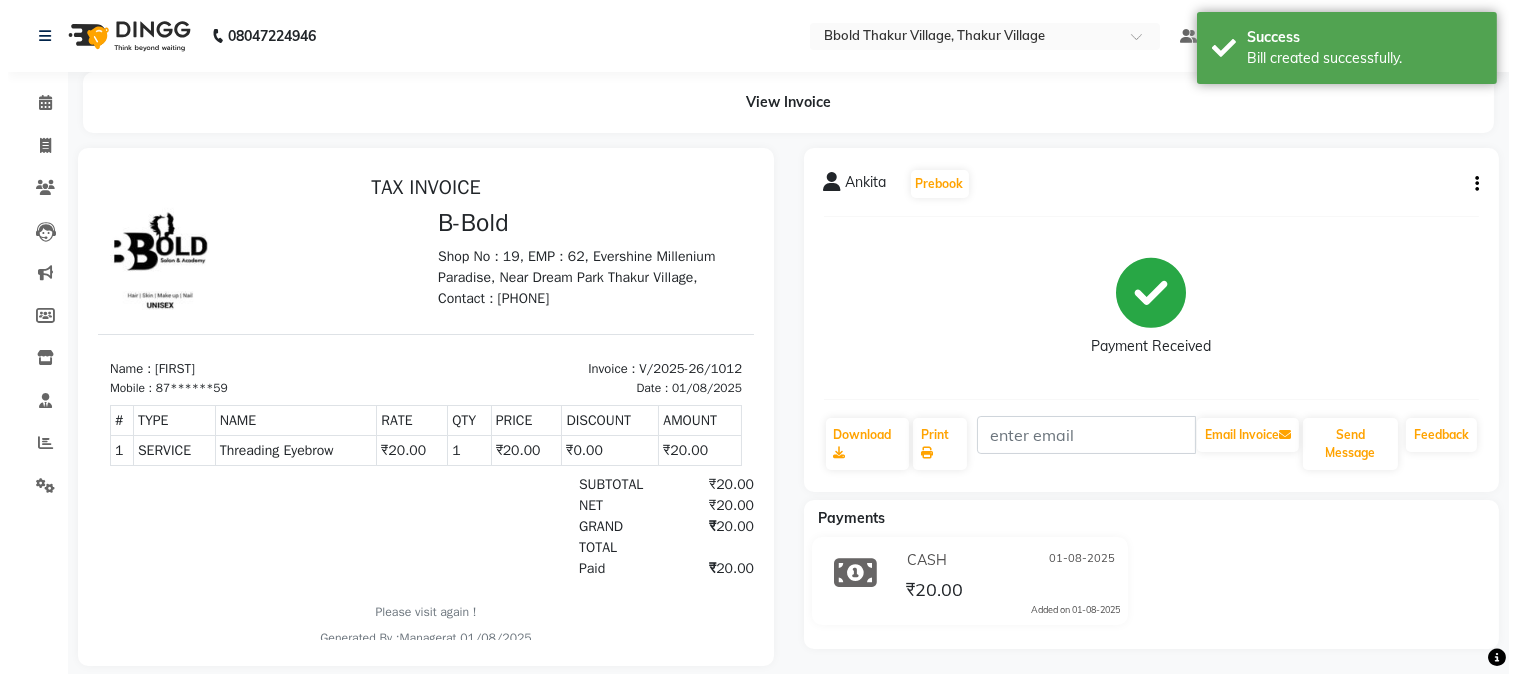 scroll, scrollTop: 0, scrollLeft: 0, axis: both 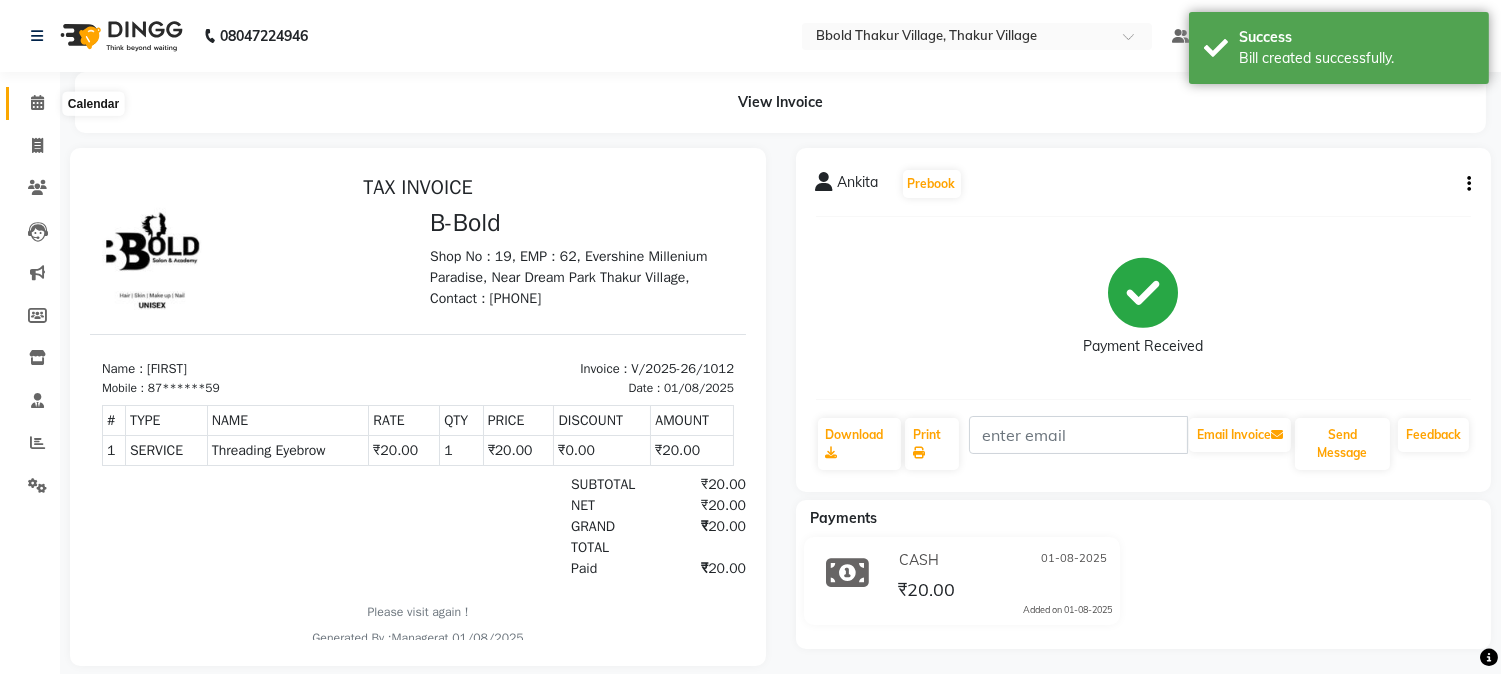 click 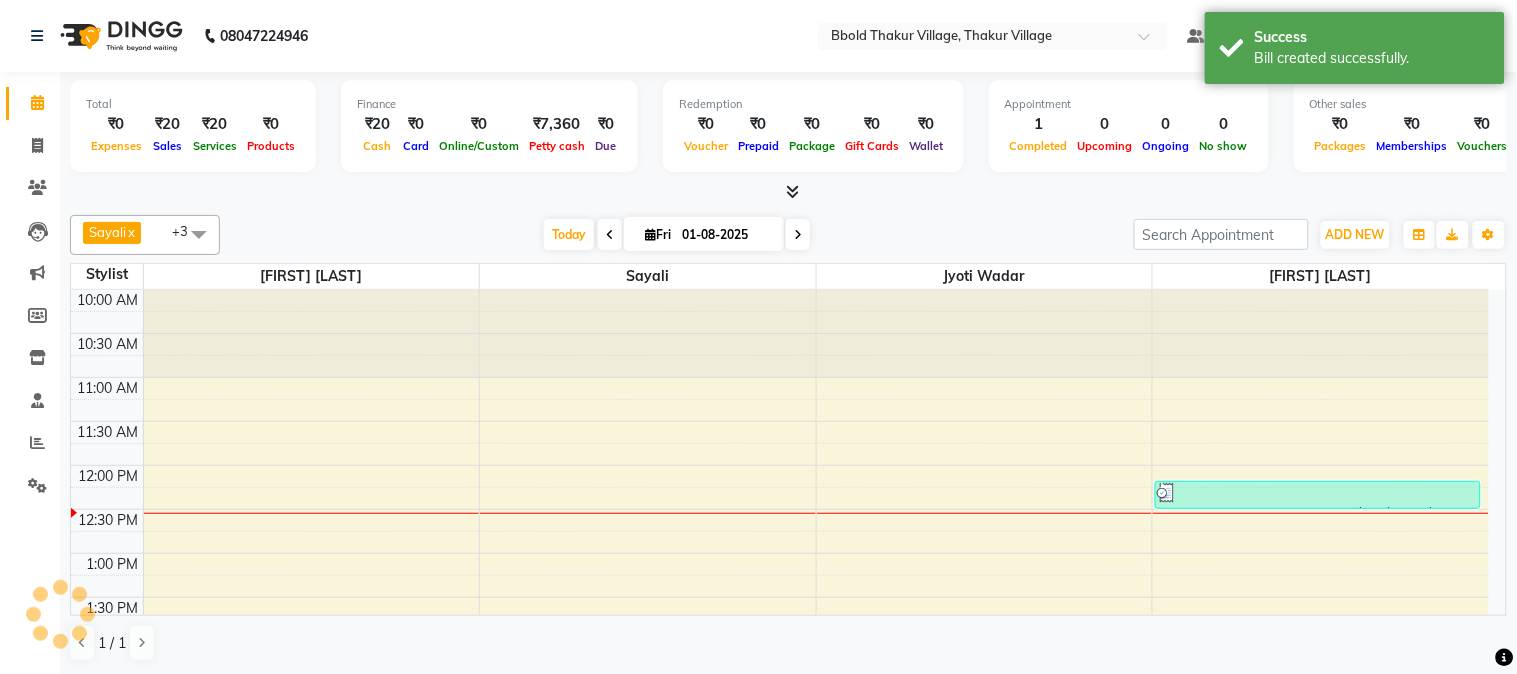 scroll, scrollTop: 0, scrollLeft: 0, axis: both 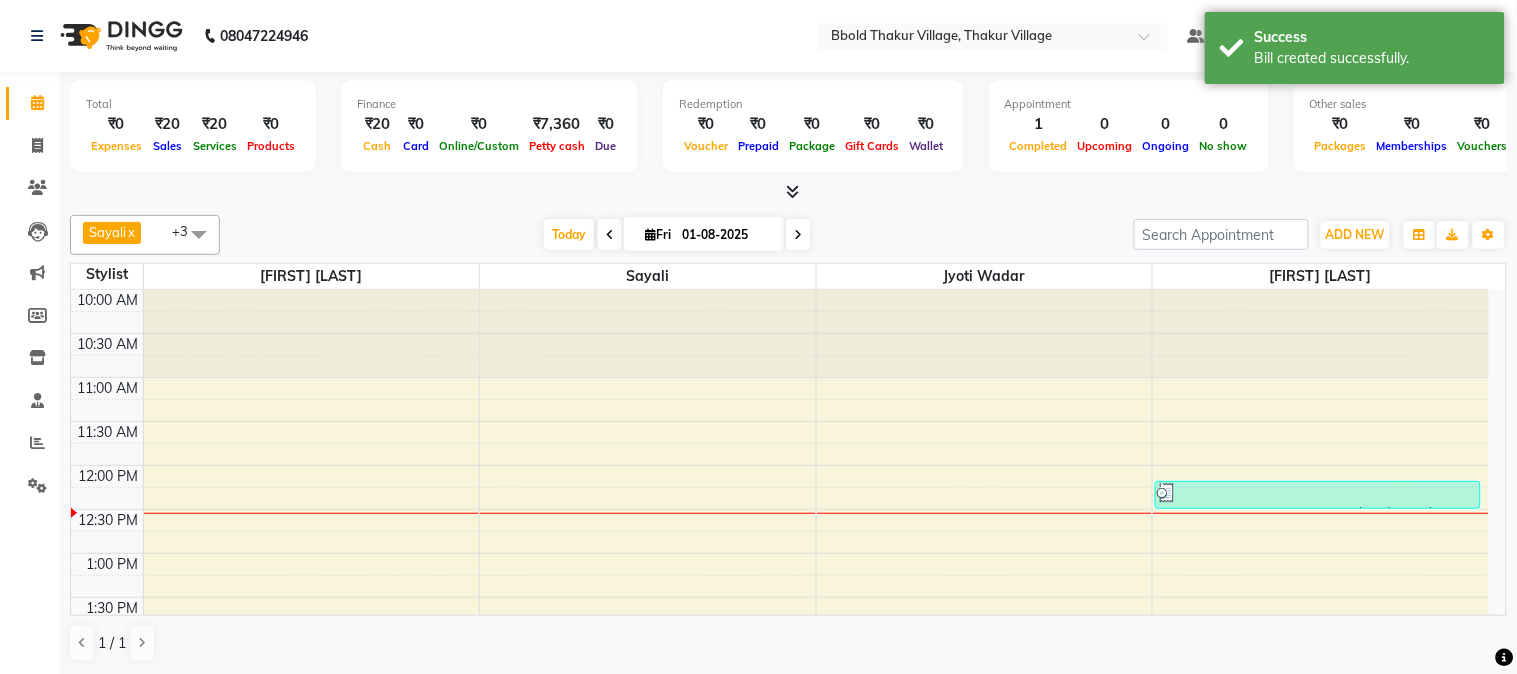 click at bounding box center [788, 192] 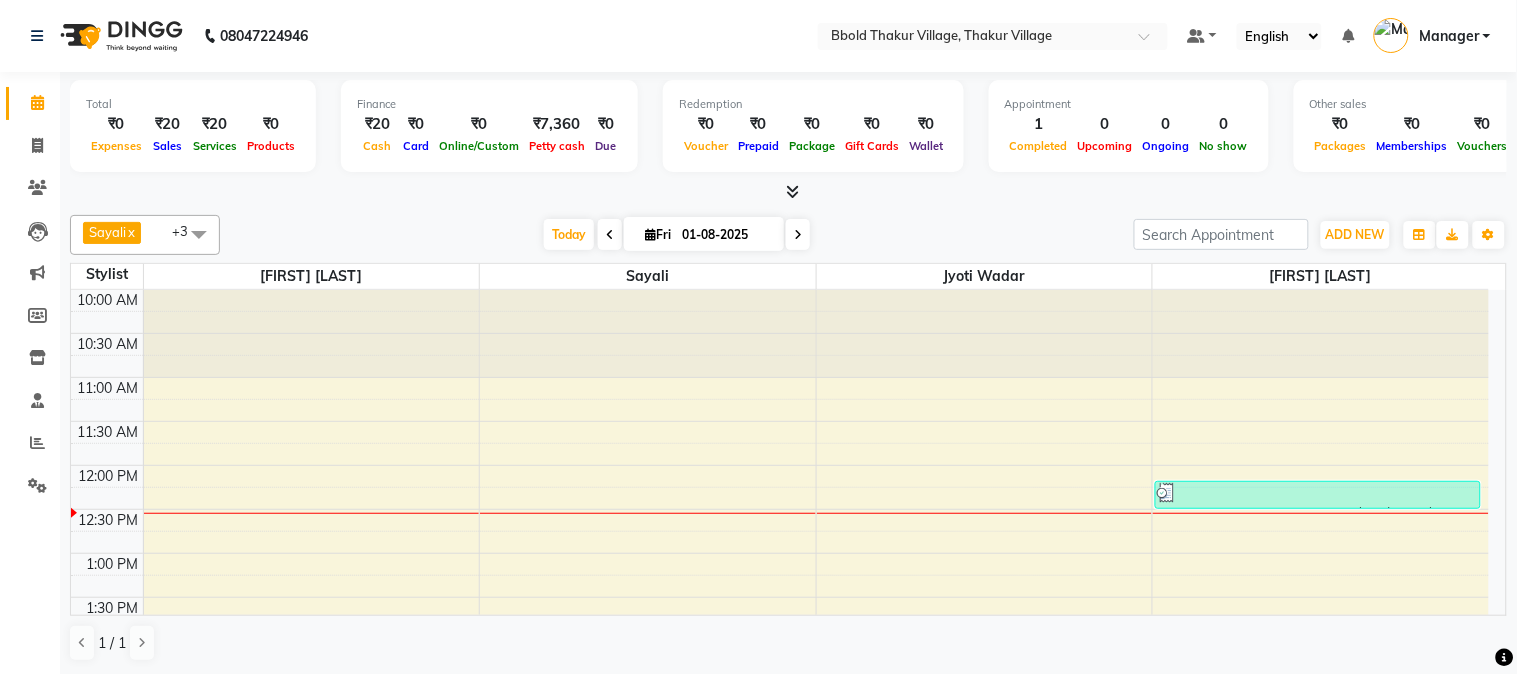 click at bounding box center [199, 234] 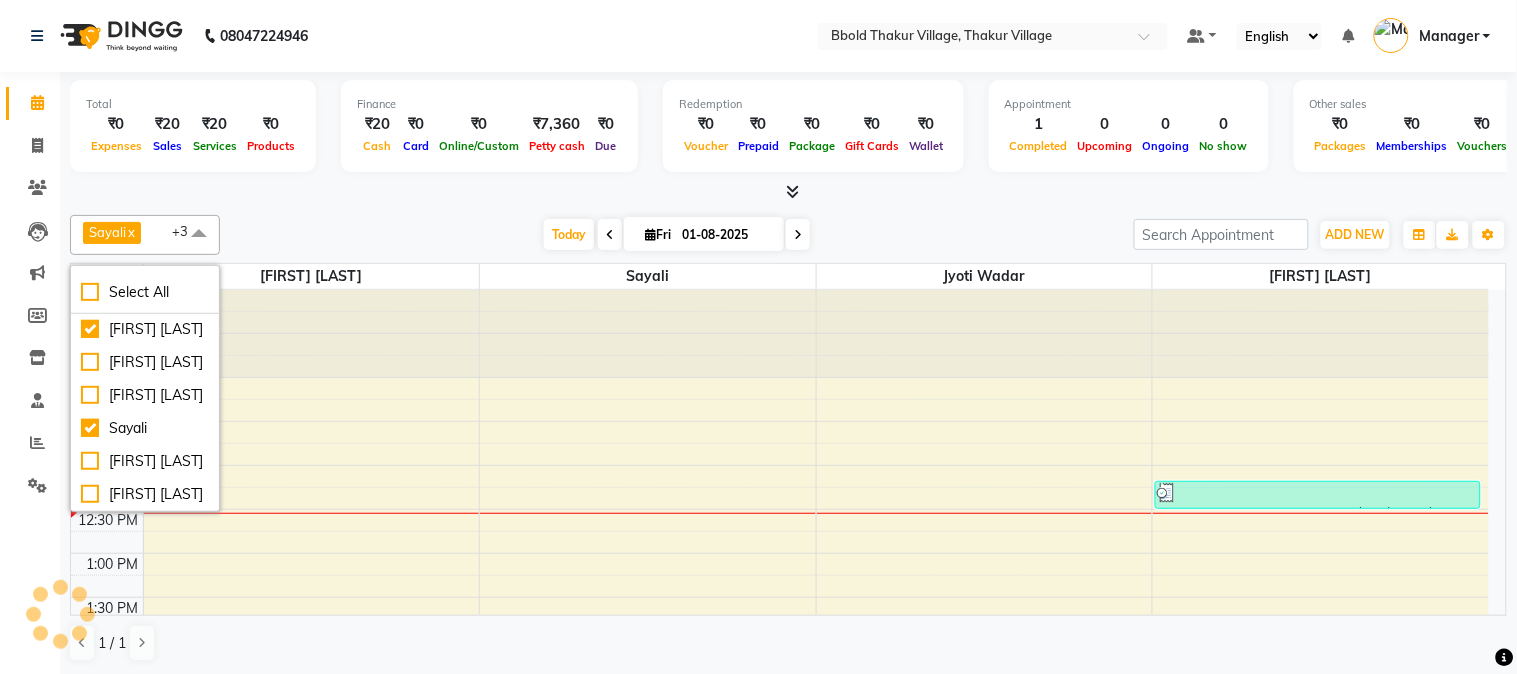scroll, scrollTop: 141, scrollLeft: 0, axis: vertical 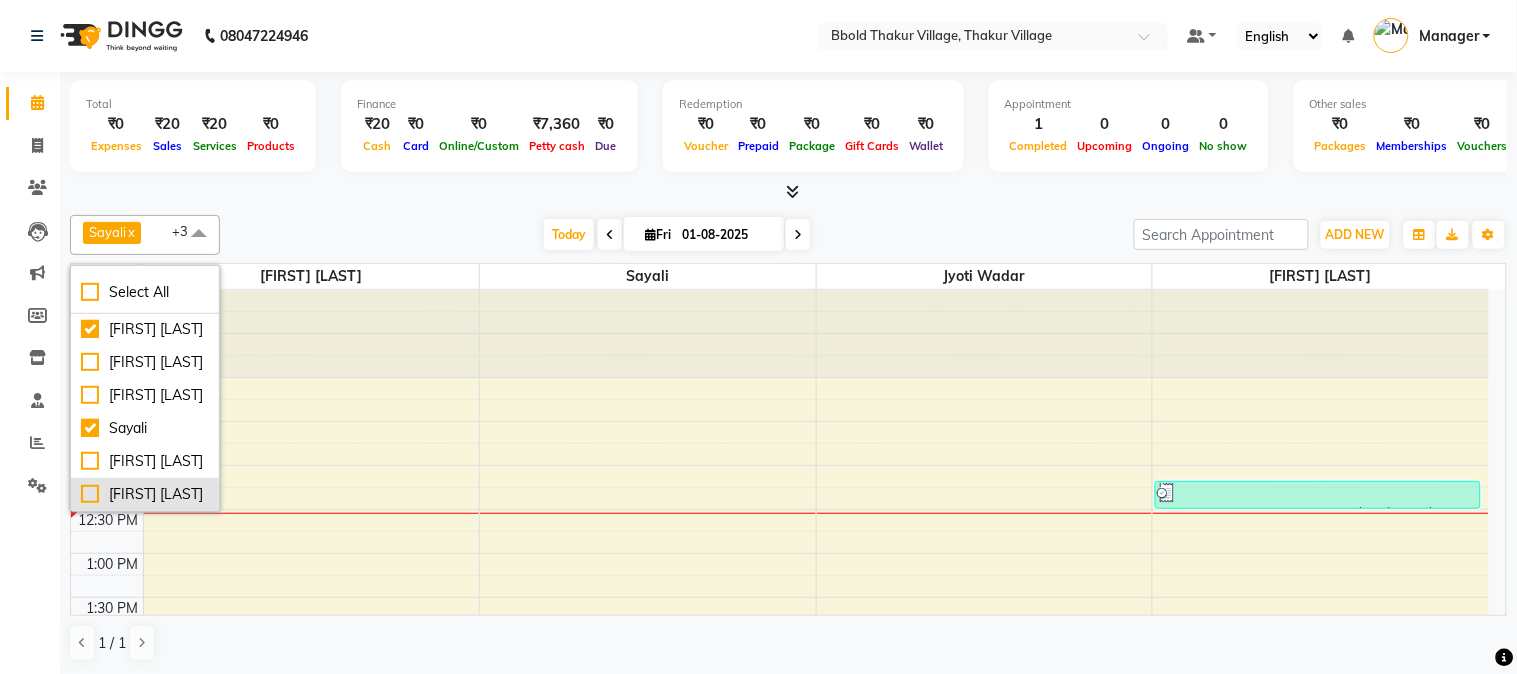 click on "[FIRST] [LAST]" at bounding box center [145, 494] 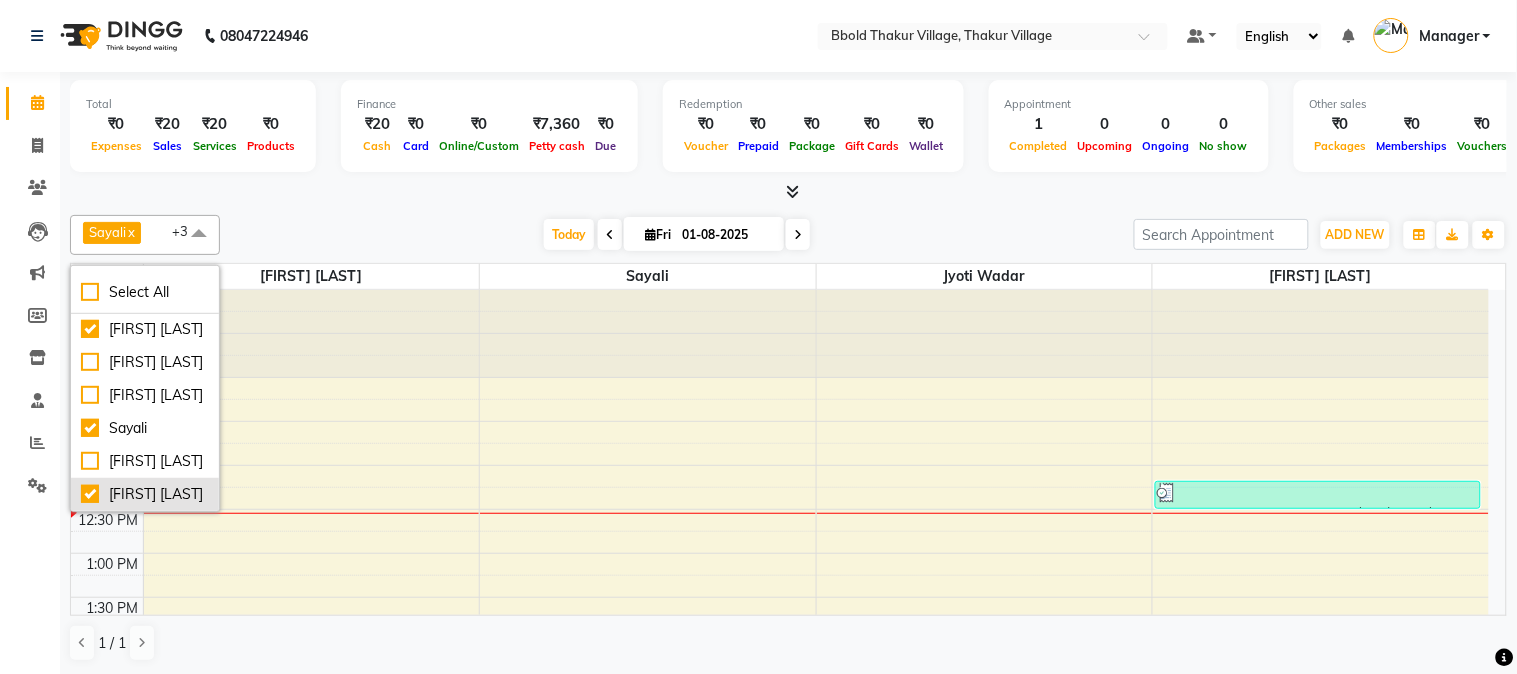 checkbox on "true" 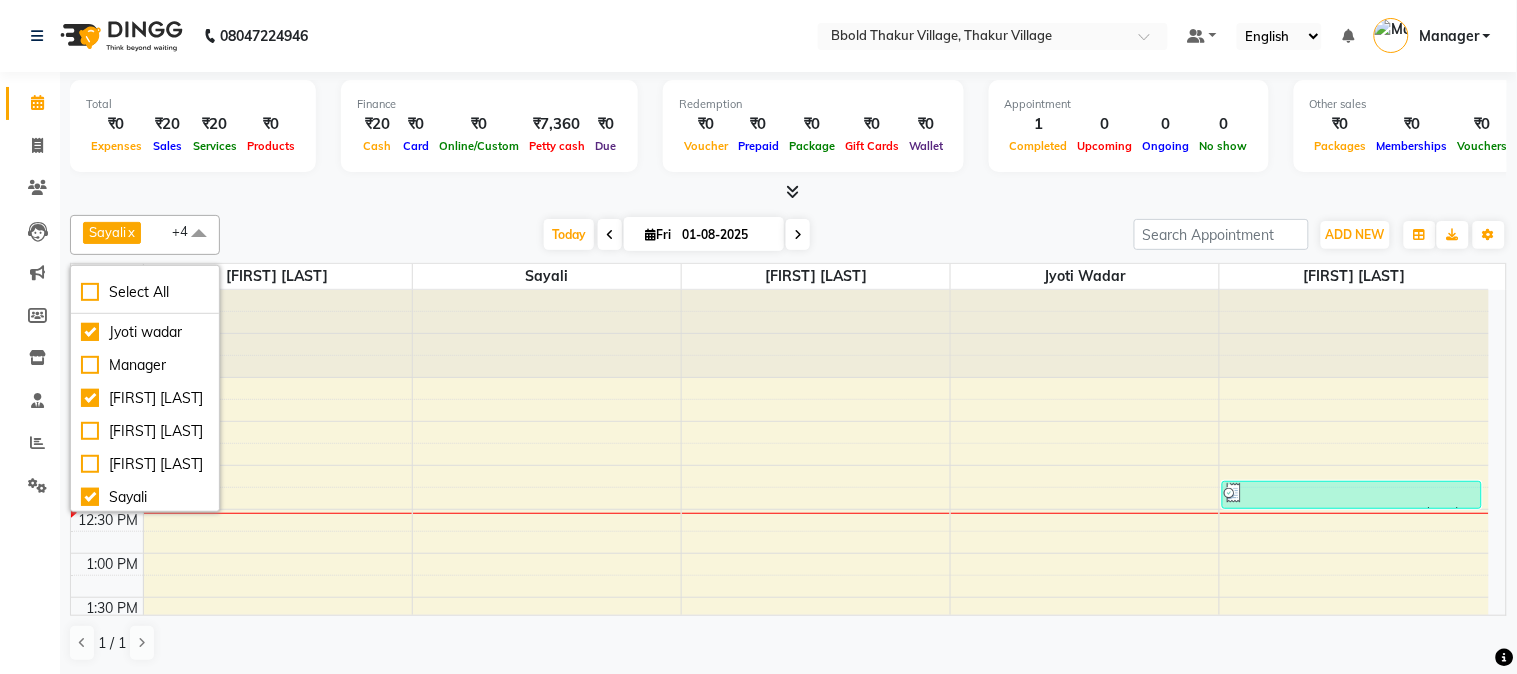 scroll, scrollTop: 0, scrollLeft: 0, axis: both 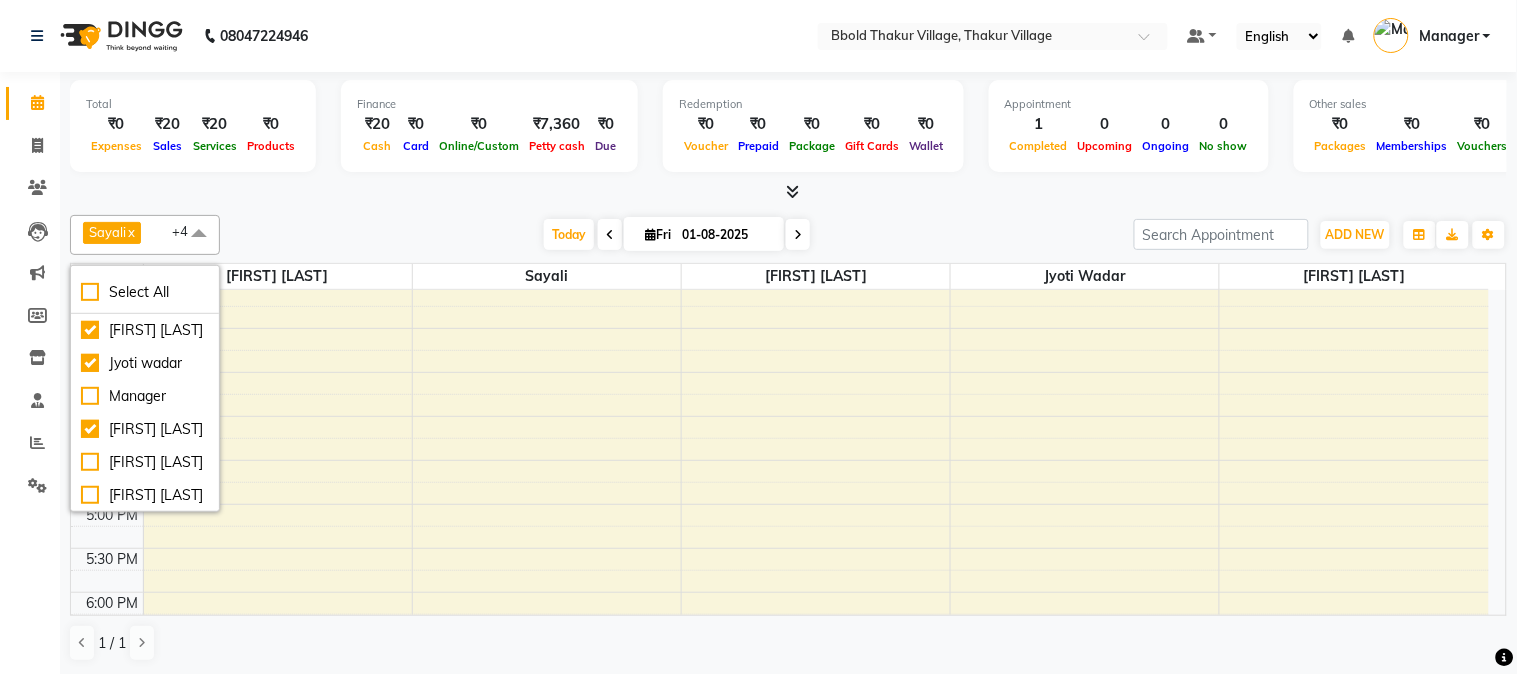 click on "[FIRST] x [FIRST] [LAST] x [FIRST] [LAST] x [FIRST] [LAST] x [FIRST] [LAST] +4 Select All [FIRST] [LAST] [FIRST] [LAST] Manager [FIRST] [LAST] [FIRST] [LAST] [FIRST] [LAST] [FIRST] [LAST] [FIRST] [LAST] Today Fri 01-08-2025 Toggle Dropdown Add Appointment Add Invoice Add Expense Add Attendance Add Client Add Transaction Toggle Dropdown Add Appointment Add Invoice Add Expense Add Attendance Add Client ADD NEW Toggle Dropdown Add Appointment Add Invoice Add Expense Add Attendance Add Client Add Transaction [FIRST] x [FIRST] [LAST] x [FIRST] [LAST] x [FIRST] [LAST] x [FIRST] [LAST] +4 Select All [FIRST] [LAST] [FIRST] [LAST] Manager [FIRST] [LAST] [FIRST] [LAST] [FIRST] [LAST] [FIRST] [LAST] [FIRST] [LAST] Group By Staff View Room View View as Vertical Vertical - Week View Horizontal Horizontal - Week View List Toggle Dropdown Calendar Settings Manage Tags Arrange Stylists Reset Stylists Full Screen Show Available Stylist Appointment Form Zoom 100% Staff/Room Display Count 9" at bounding box center (788, 235) 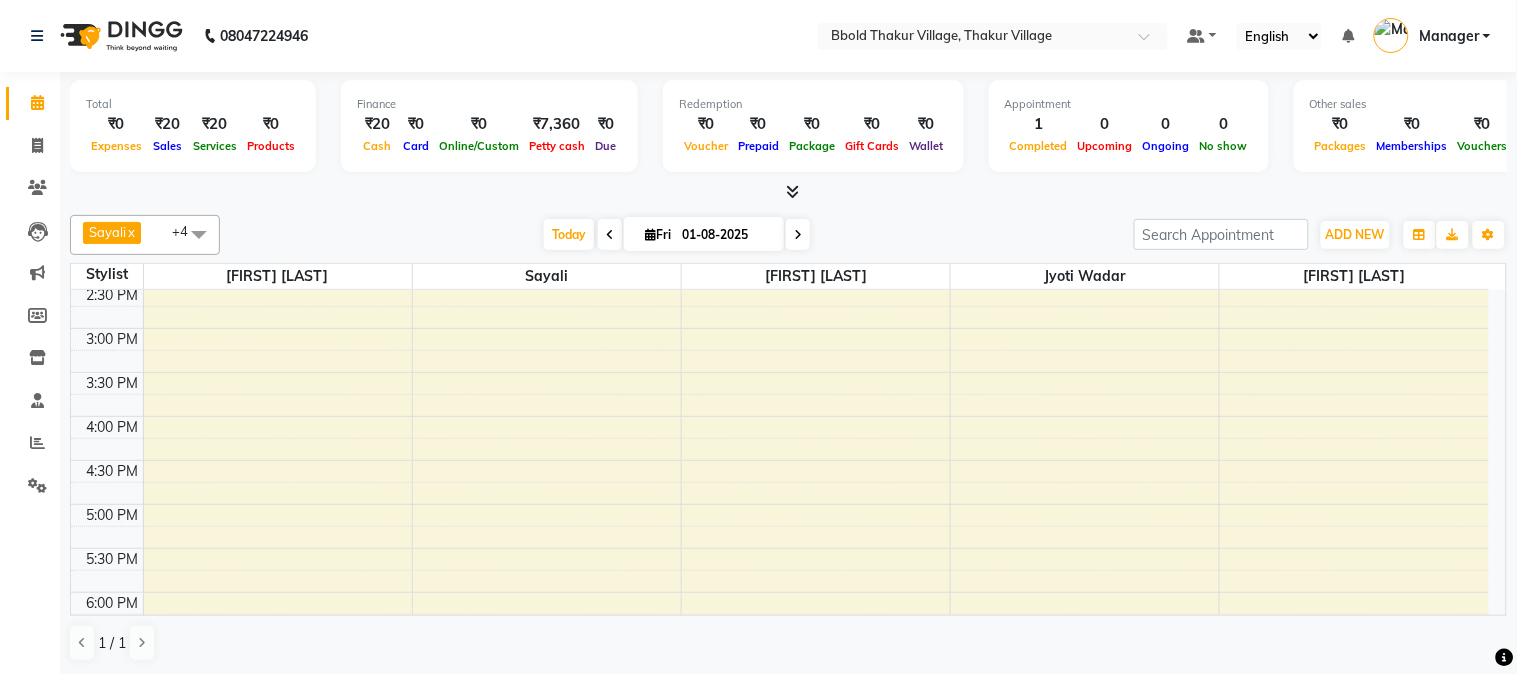 click on "[FIRST] x [FIRST] [LAST] x [FIRST] [LAST] x [FIRST] [LAST] x [FIRST] [LAST] +4 Select All [FIRST] [LAST] [FIRST] [LAST] Manager [FIRST] [LAST] [FIRST] [LAST] [FIRST] [LAST] [FIRST] [LAST] [FIRST] [LAST] Today Fri 01-08-2025 Toggle Dropdown Add Appointment Add Invoice Add Expense Add Attendance Add Client Add Transaction Toggle Dropdown Add Appointment Add Invoice Add Expense Add Attendance Add Client ADD NEW Toggle Dropdown Add Appointment Add Invoice Add Expense Add Attendance Add Client Add Transaction [FIRST] x [FIRST] [LAST] x [FIRST] [LAST] x [FIRST] [LAST] x [FIRST] [LAST] +4 Select All [FIRST] [LAST] [FIRST] [LAST] Manager [FIRST] [LAST] [FIRST] [LAST] [FIRST] [LAST] [FIRST] [LAST] [FIRST] [LAST] Group By Staff View Room View View as Vertical Vertical - Week View Horizontal Horizontal - Week View List Toggle Dropdown Calendar Settings Manage Tags Arrange Stylists Reset Stylists Full Screen Show Available Stylist Appointment Form Zoom 100% Staff/Room Display Count 9 Stylist" 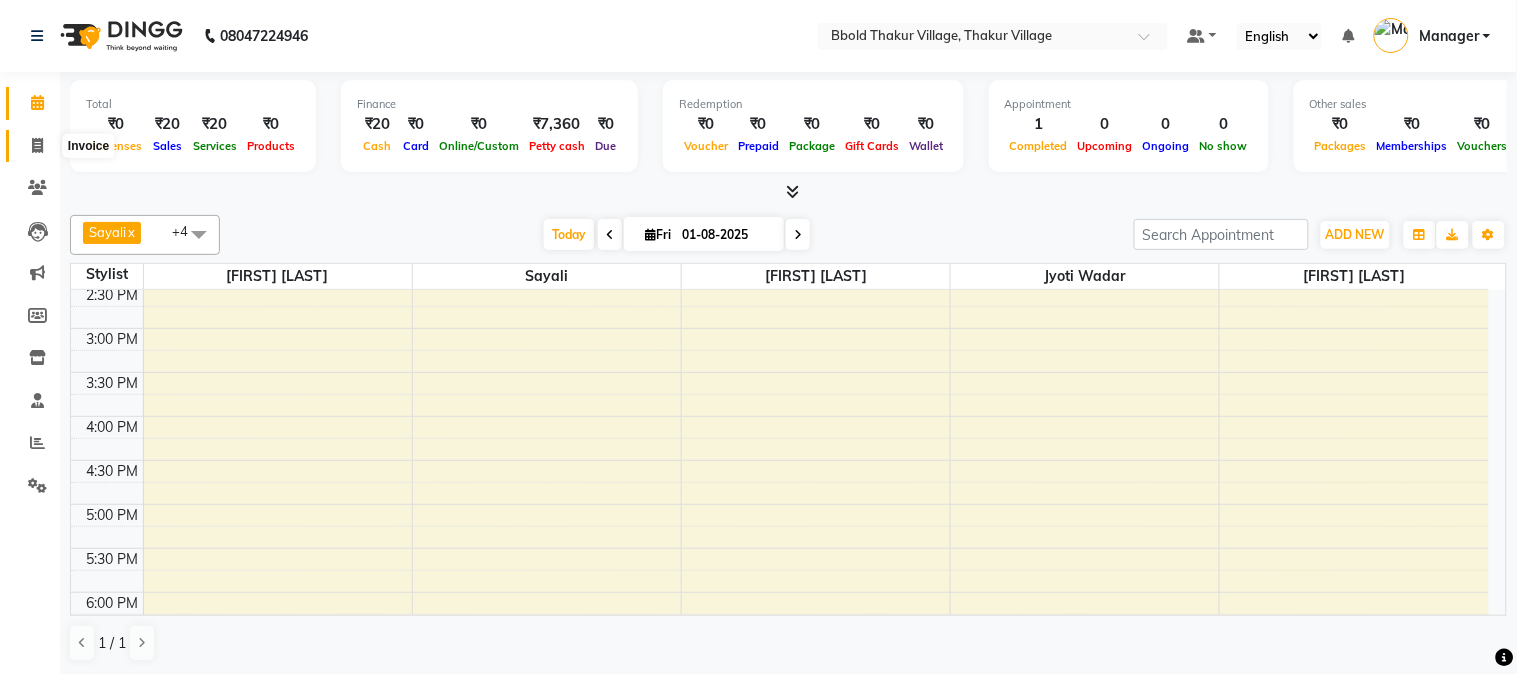 click 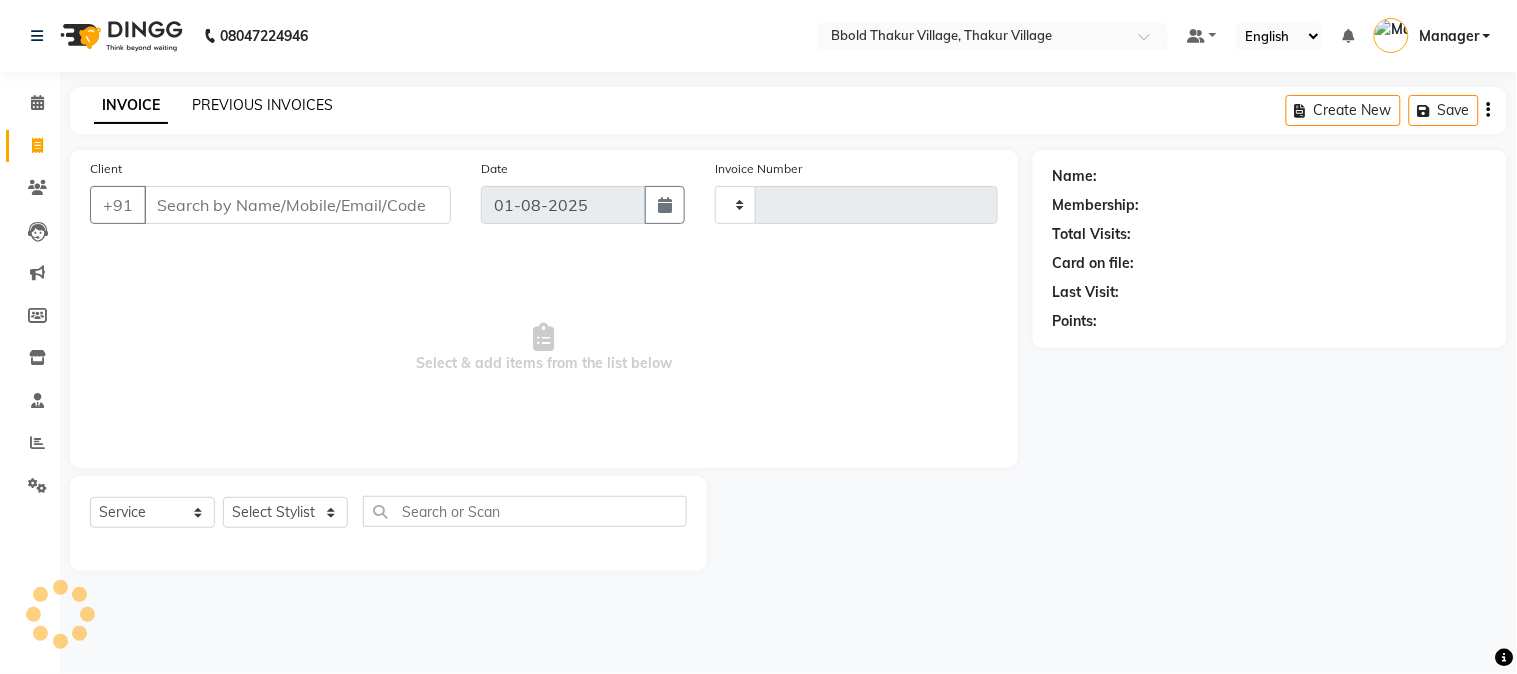 click on "PREVIOUS INVOICES" 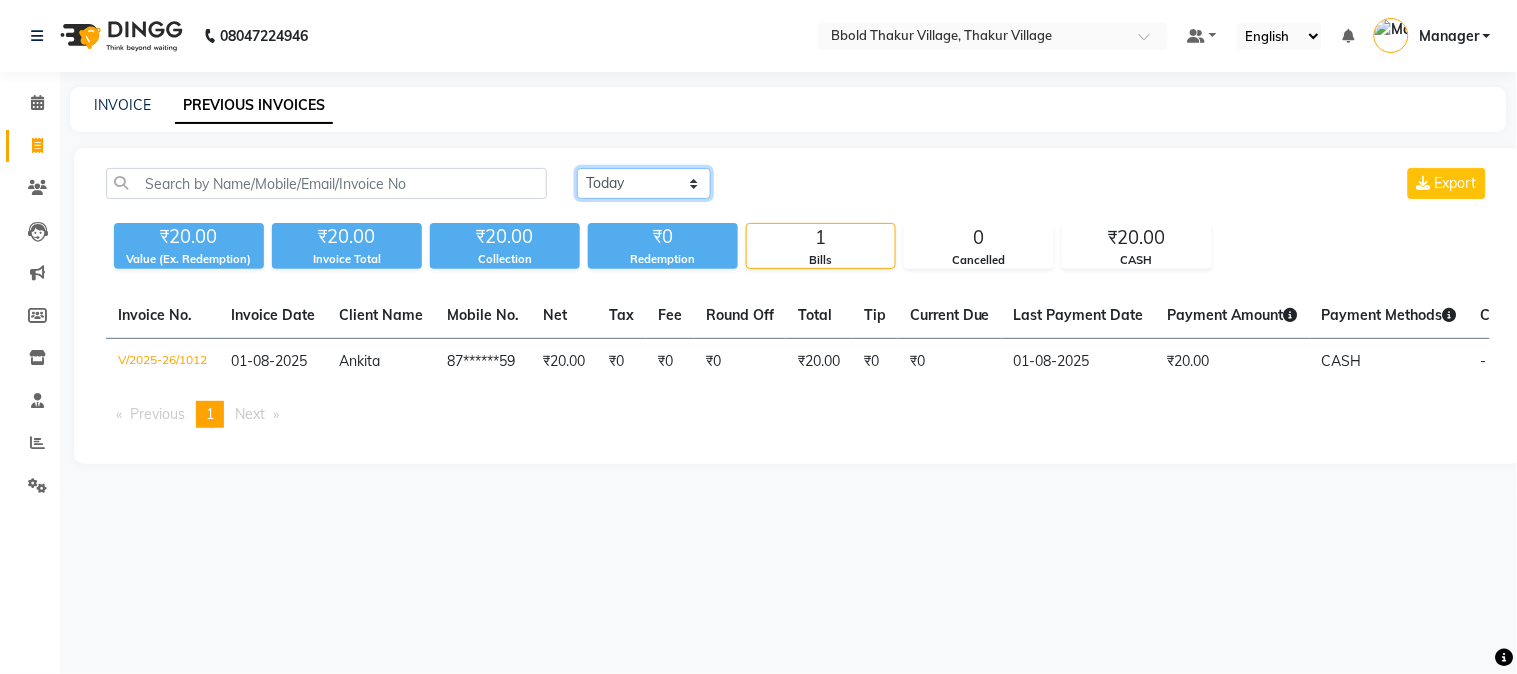 click on "Today Yesterday Custom Range" 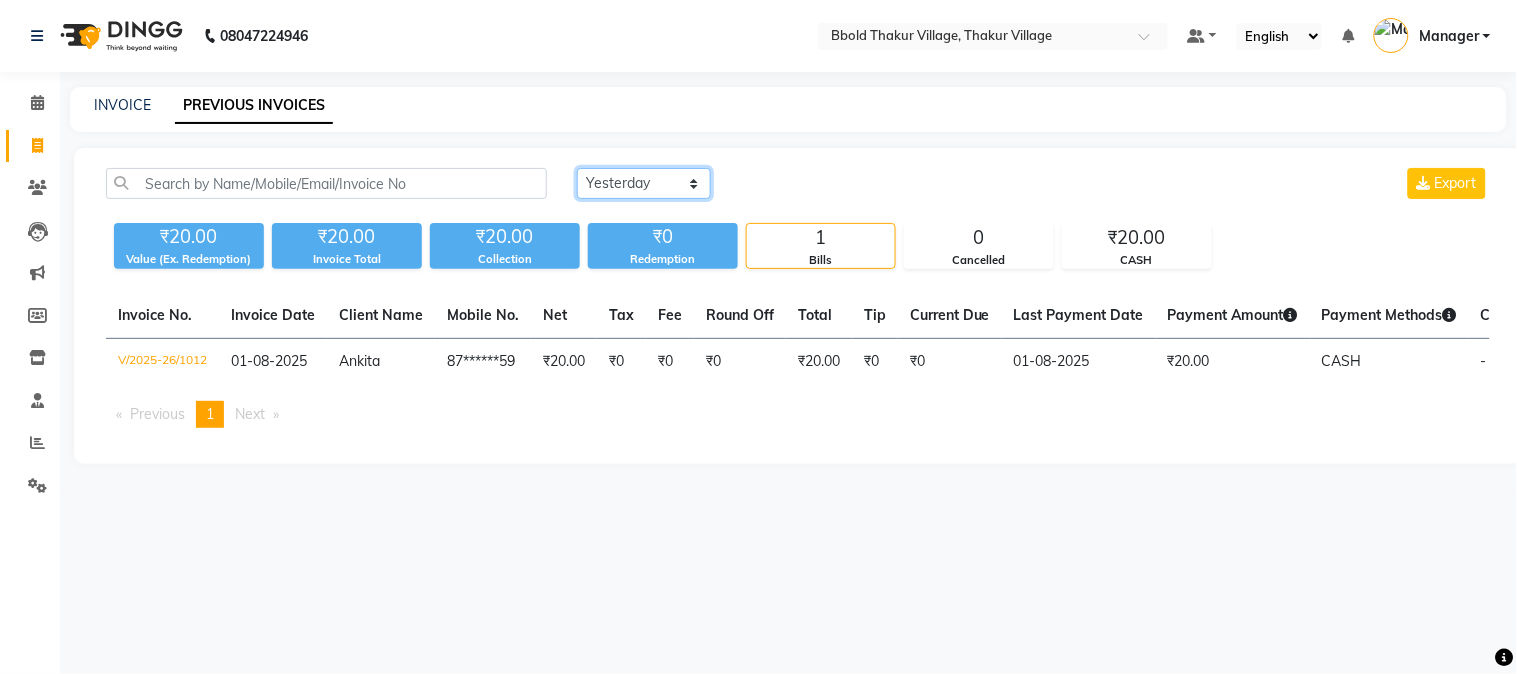 click on "Today Yesterday Custom Range" 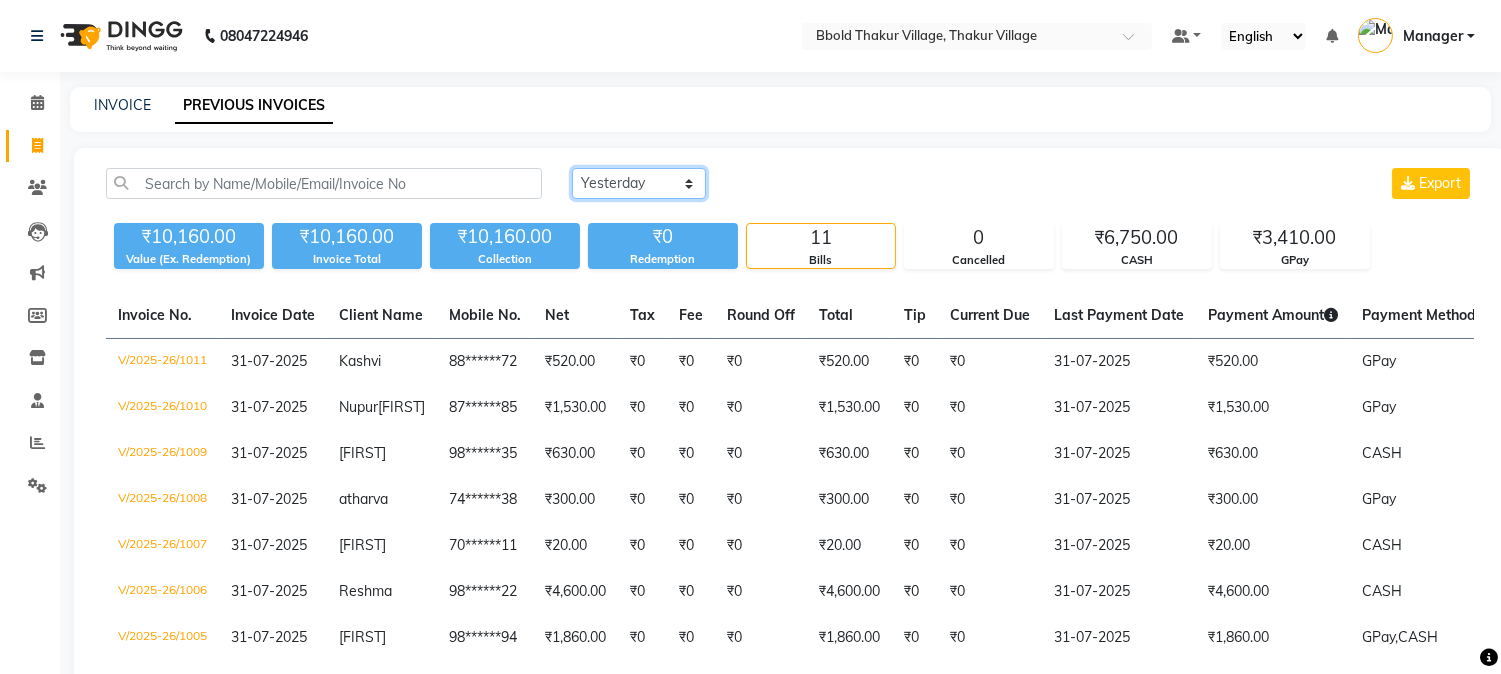 click on "Today Yesterday Custom Range" 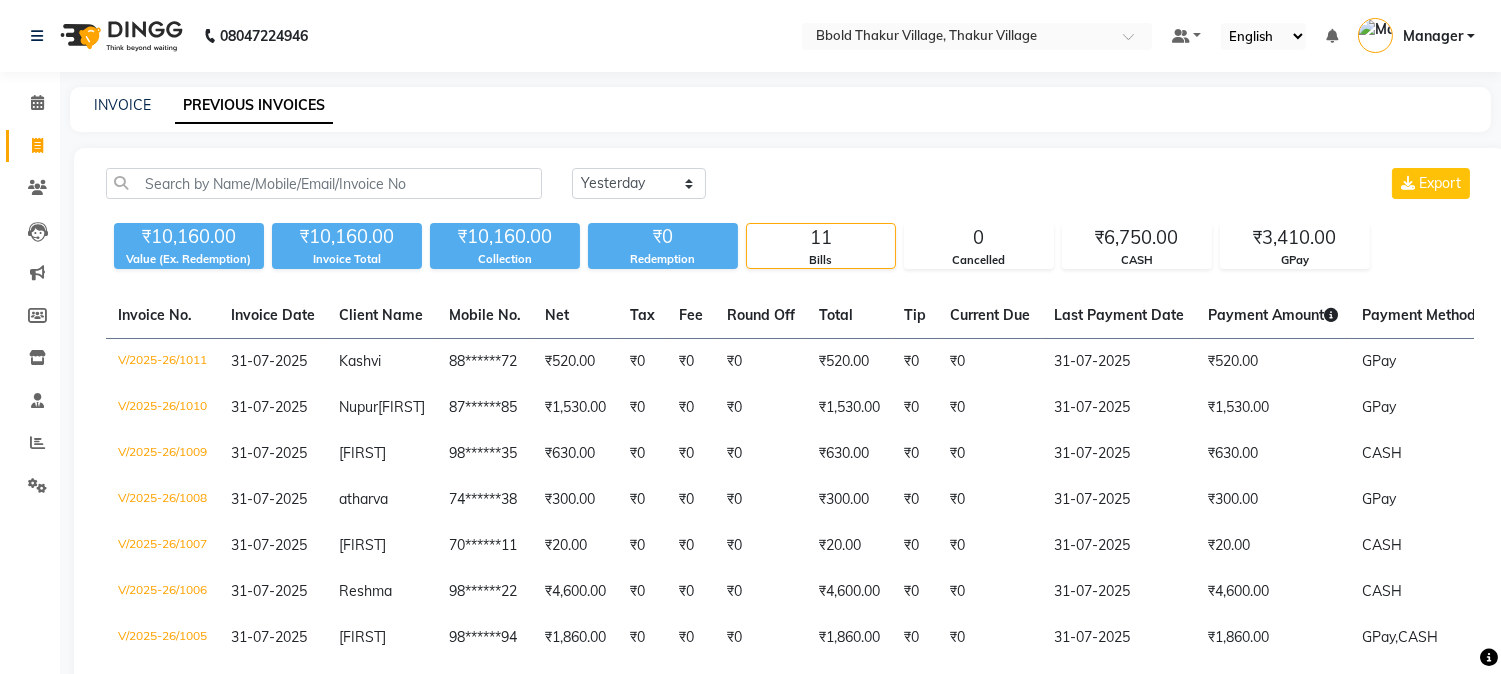 click on "Today Yesterday Custom Range Export ₹10,160.00 Value (Ex. Redemption) ₹10,160.00 Invoice Total ₹10,160.00 Collection ₹0 Redemption 11 Bills 0 Cancelled ₹6,750.00 CASH ₹3,410.00 GPay Invoice No. Invoice Date Client Name Mobile No. Net Tax Fee Round Off Total Tip Current Due Last Payment Date Payment Amount Payment Methods Cancel Reason Status V/2025-26/1011 31-07-2025 [FIRST] [LAST] 88******72 ₹520.00 ₹0 ₹0 ₹0 ₹520.00 ₹0 ₹0 31-07-2025 ₹520.00 GPay - PAID V/2025-26/1010 31-07-2025 [FIRST] [LAST] 87******85 ₹1,530.00 ₹0 ₹0 ₹0 ₹1,530.00 ₹0 ₹0 31-07-2025 ₹1,530.00 GPay - PAID V/2025-26/1009 31-07-2025 [FIRST] 98******35 ₹630.00 ₹0 ₹0 ₹0 ₹630.00 ₹0 ₹0 31-07-2025 ₹630.00 CASH - PAID V/2025-26/1008 31-07-2025 [FIRST] 74******38 ₹300.00 ₹0 ₹0 ₹0 ₹300.00 ₹0 ₹0 31-07-2025 ₹300.00 GPay - PAID V/2025-26/1007 31-07-2025 [FIRST] 70******11 ₹20.00 ₹0 ₹0 ₹0 ₹20.00 ₹0 ₹0 31-07-2025" 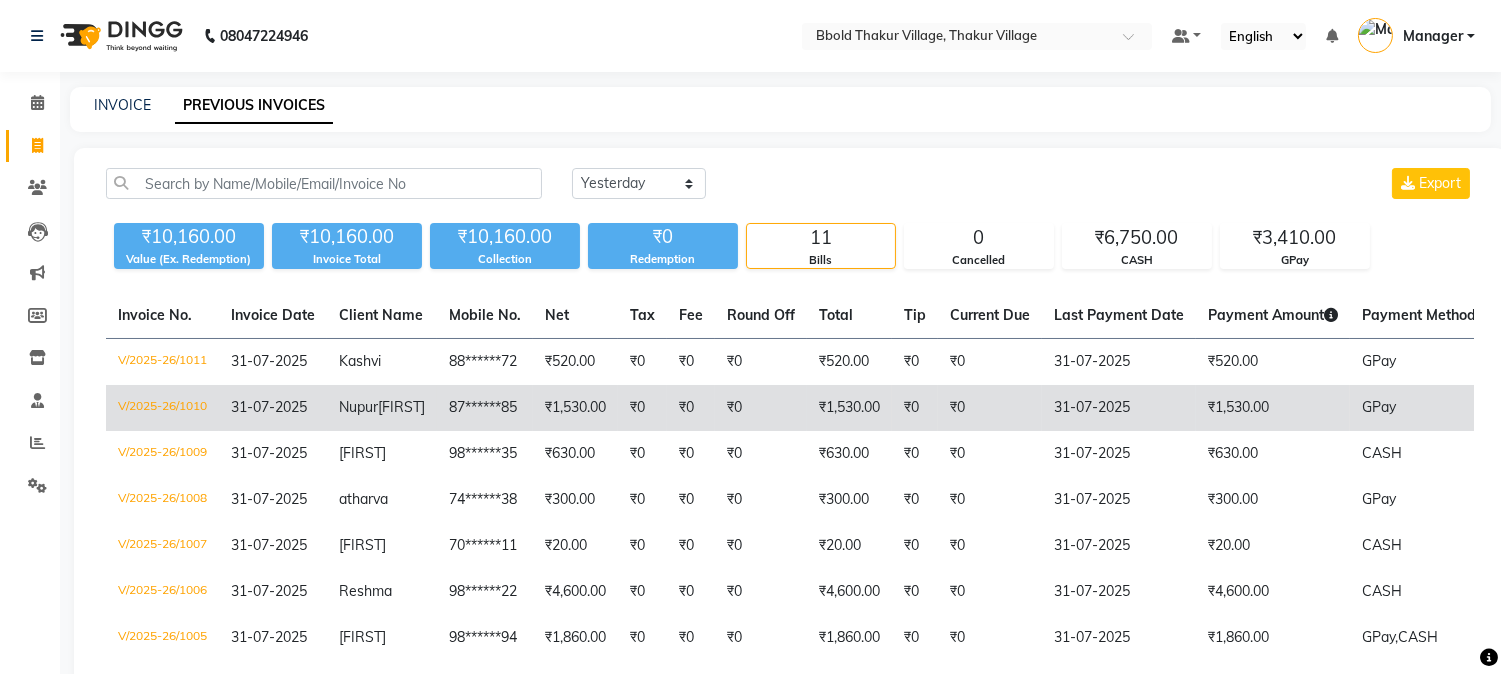 click on "₹0" 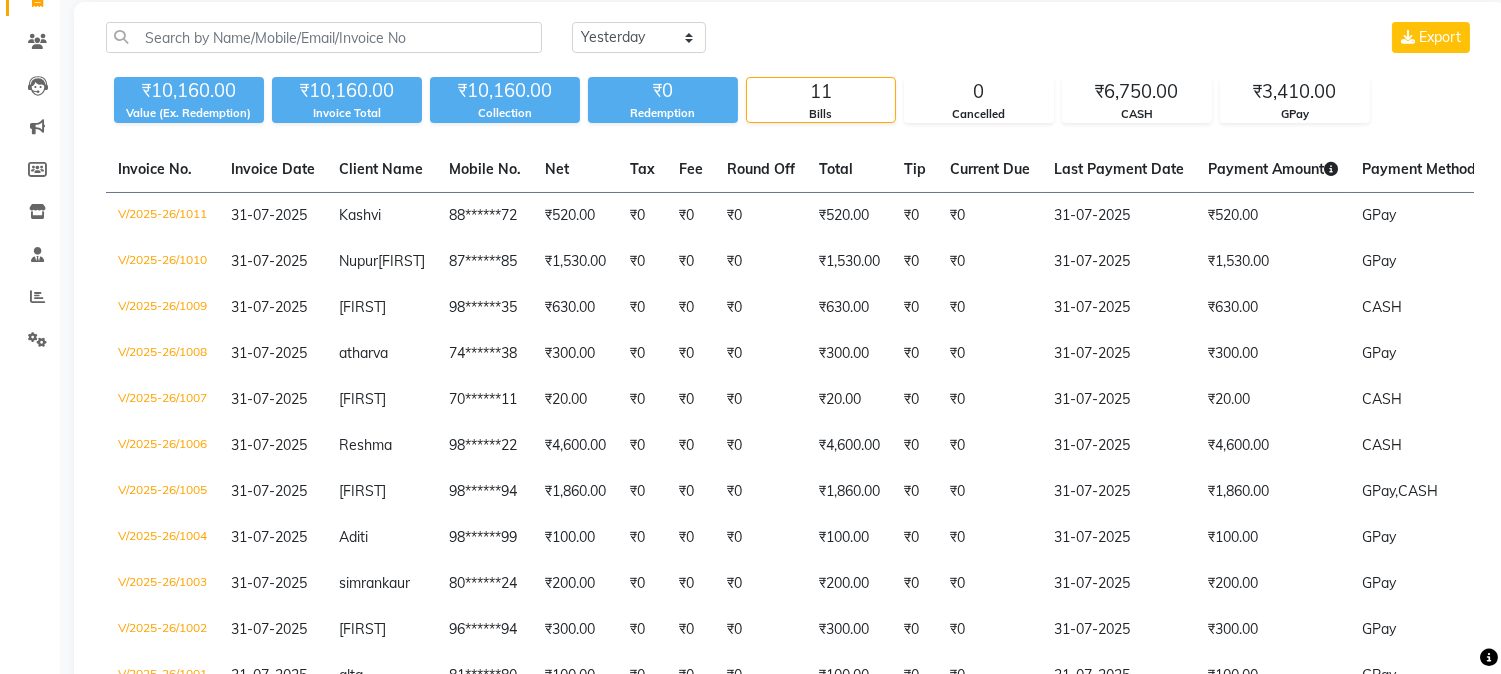 scroll, scrollTop: 157, scrollLeft: 0, axis: vertical 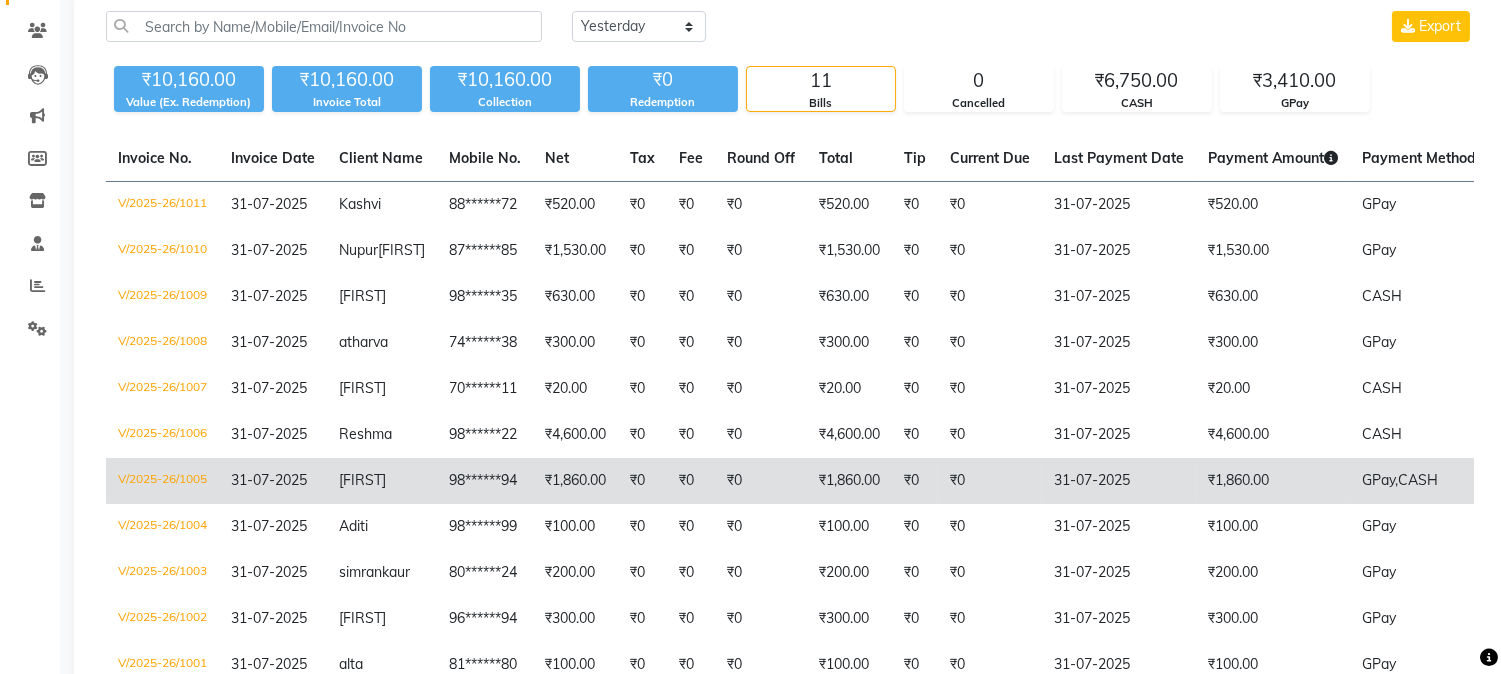 click on "₹0" 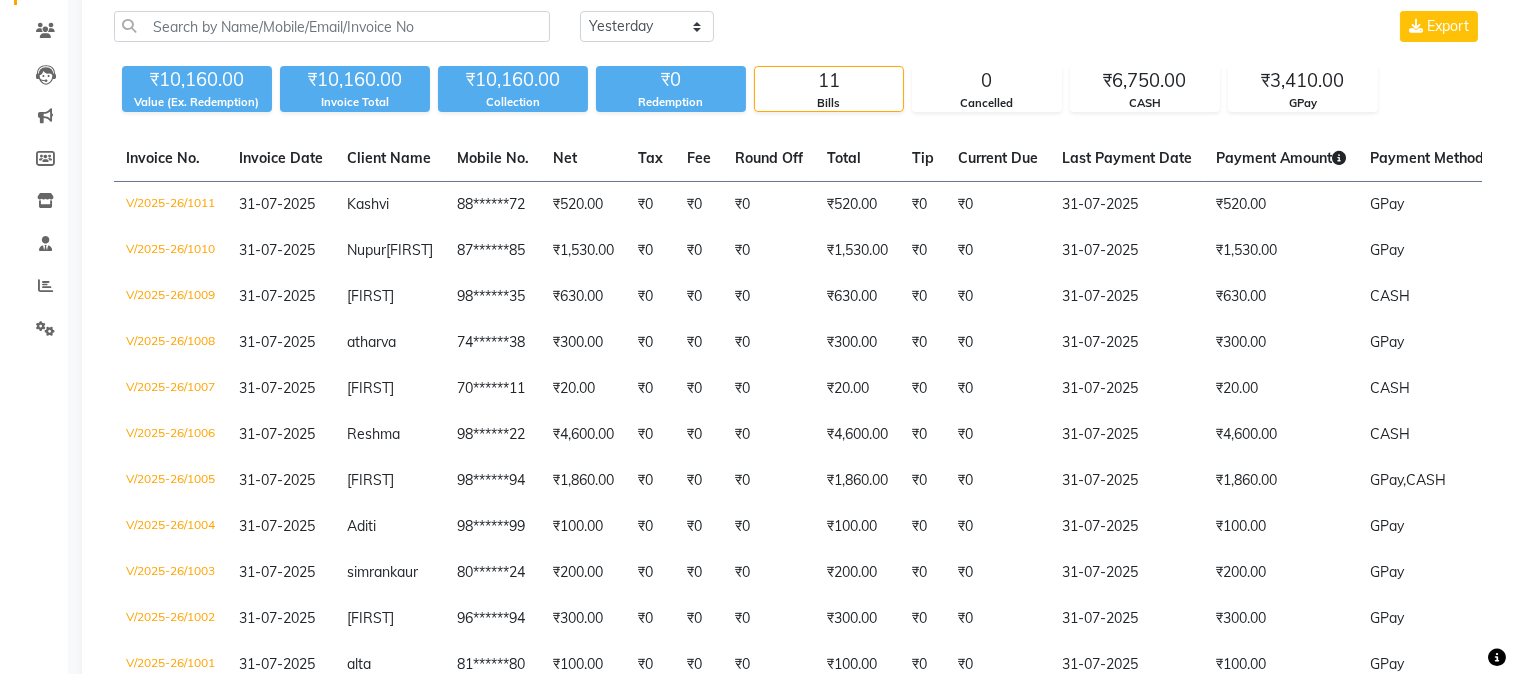 scroll, scrollTop: 0, scrollLeft: 0, axis: both 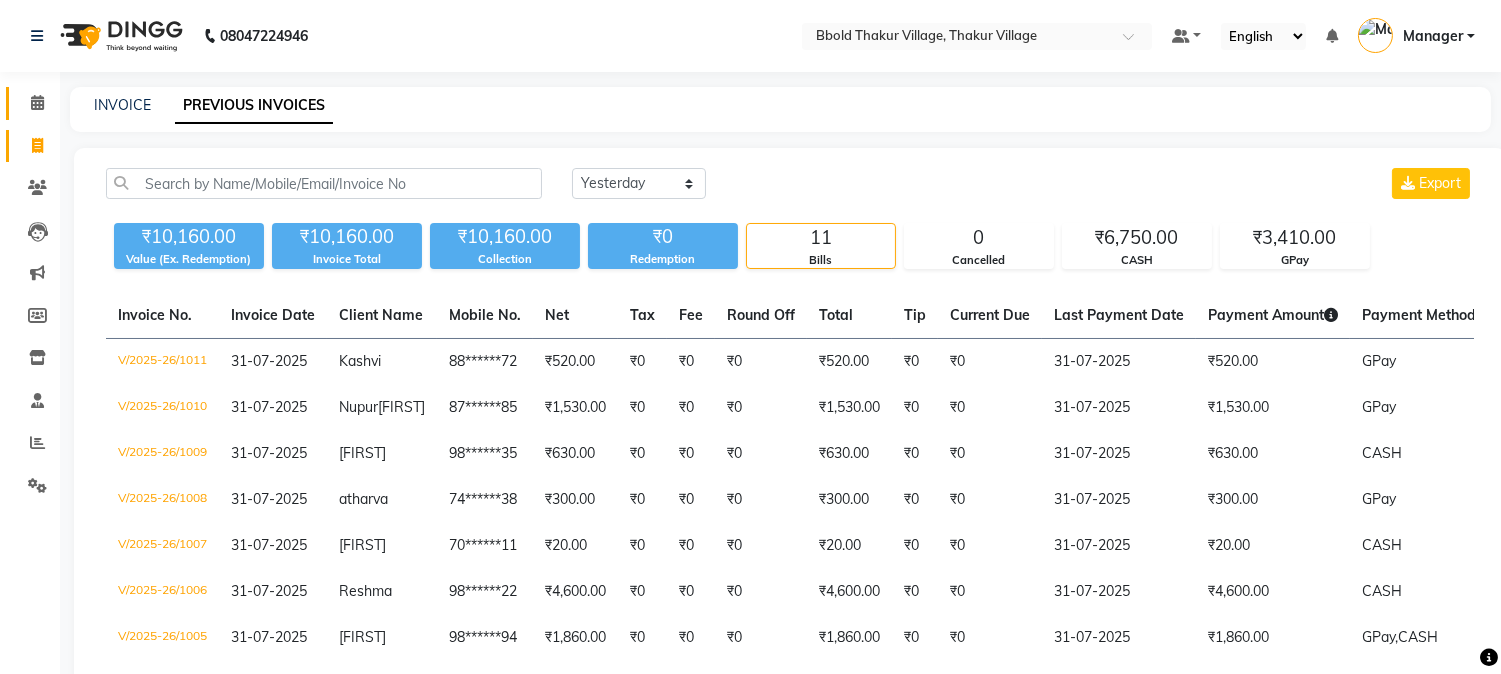 click on "Calendar" 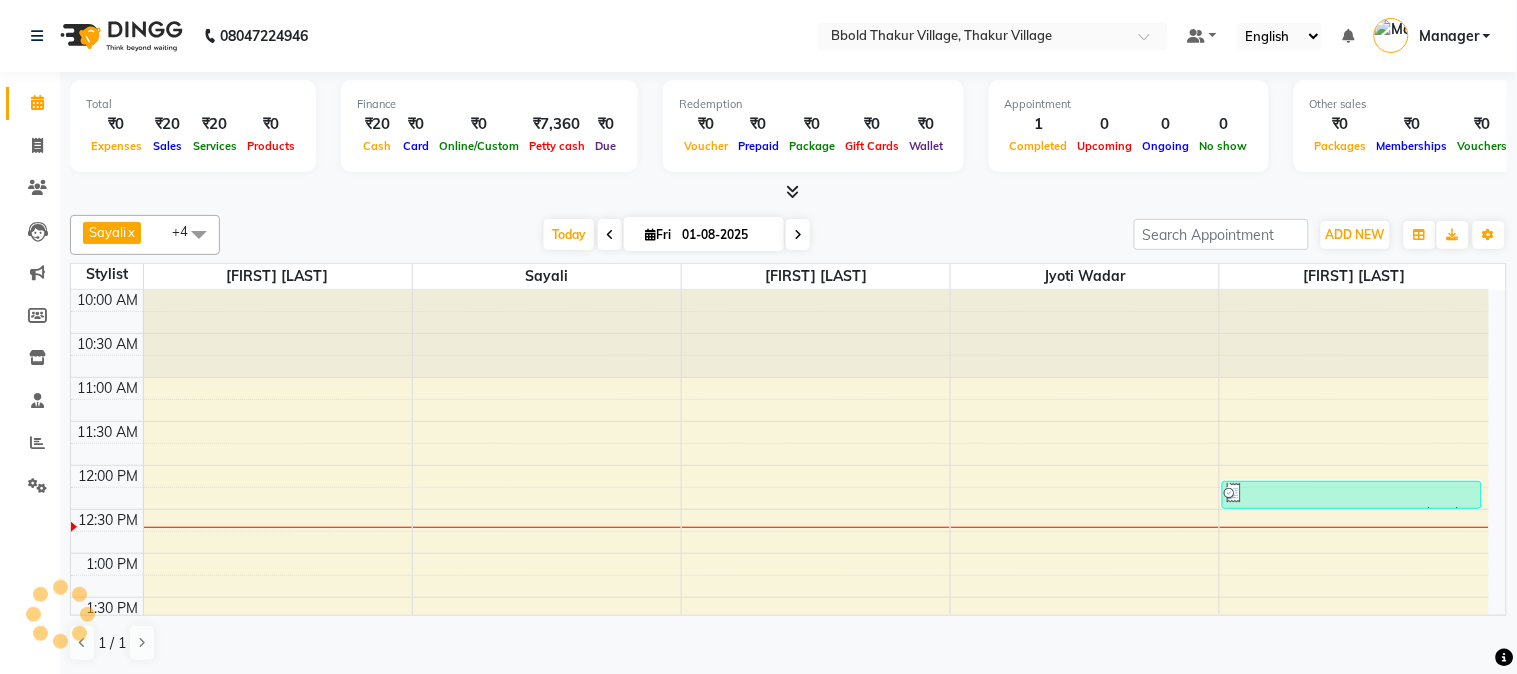 scroll, scrollTop: 0, scrollLeft: 0, axis: both 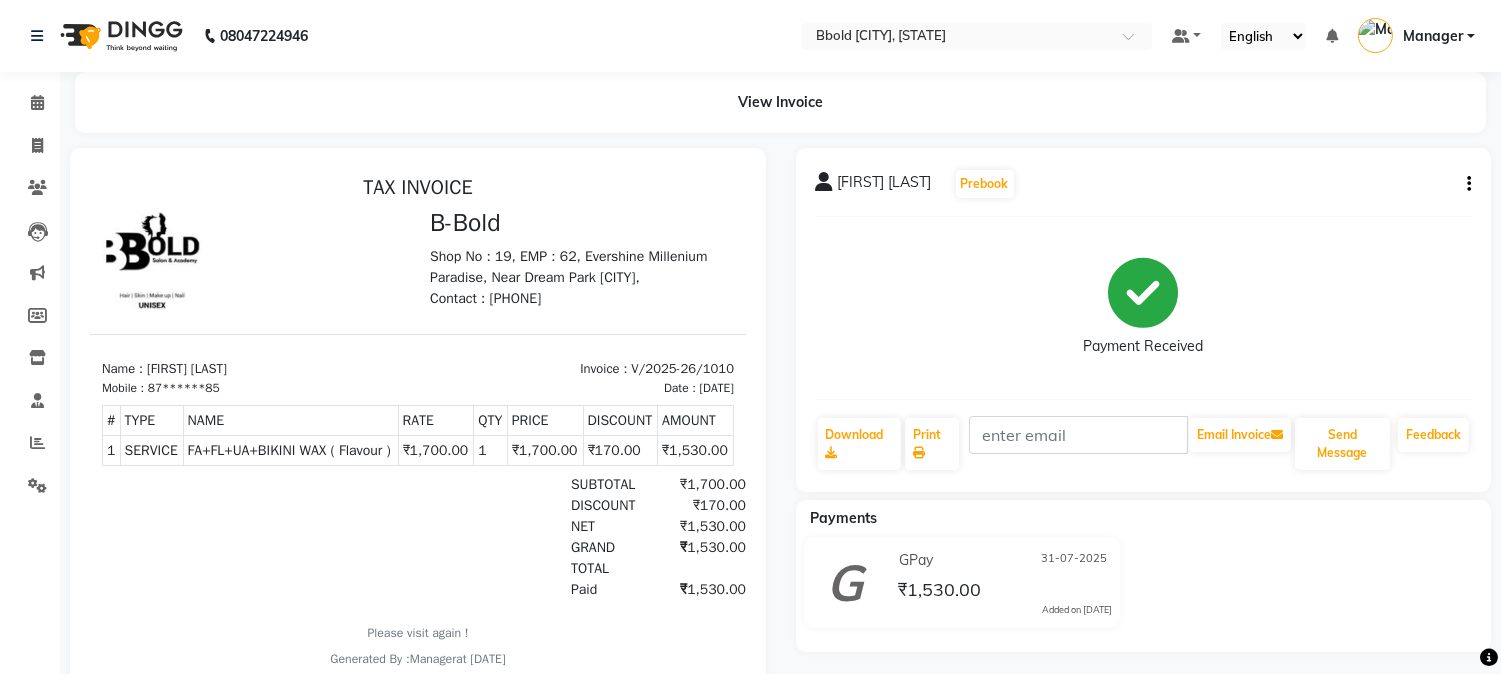 click 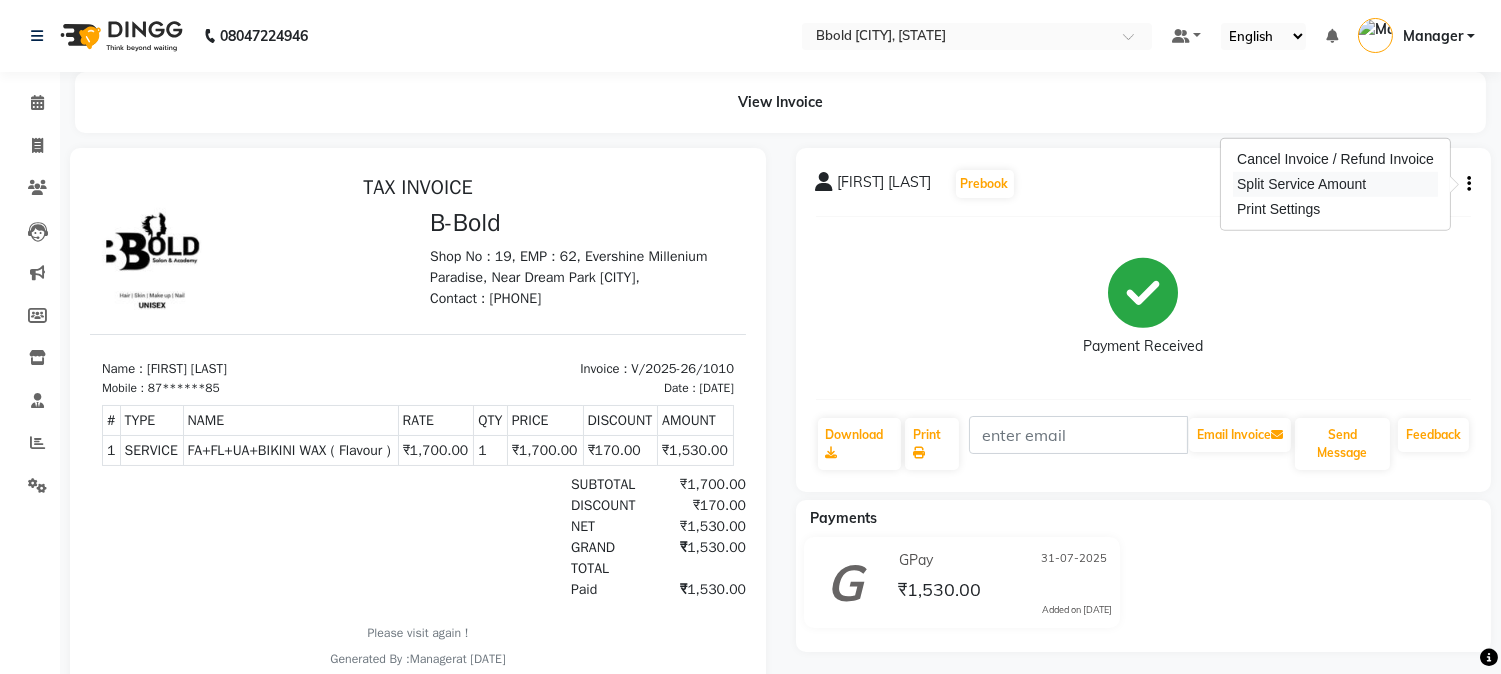 click on "Split Service Amount" at bounding box center (1335, 184) 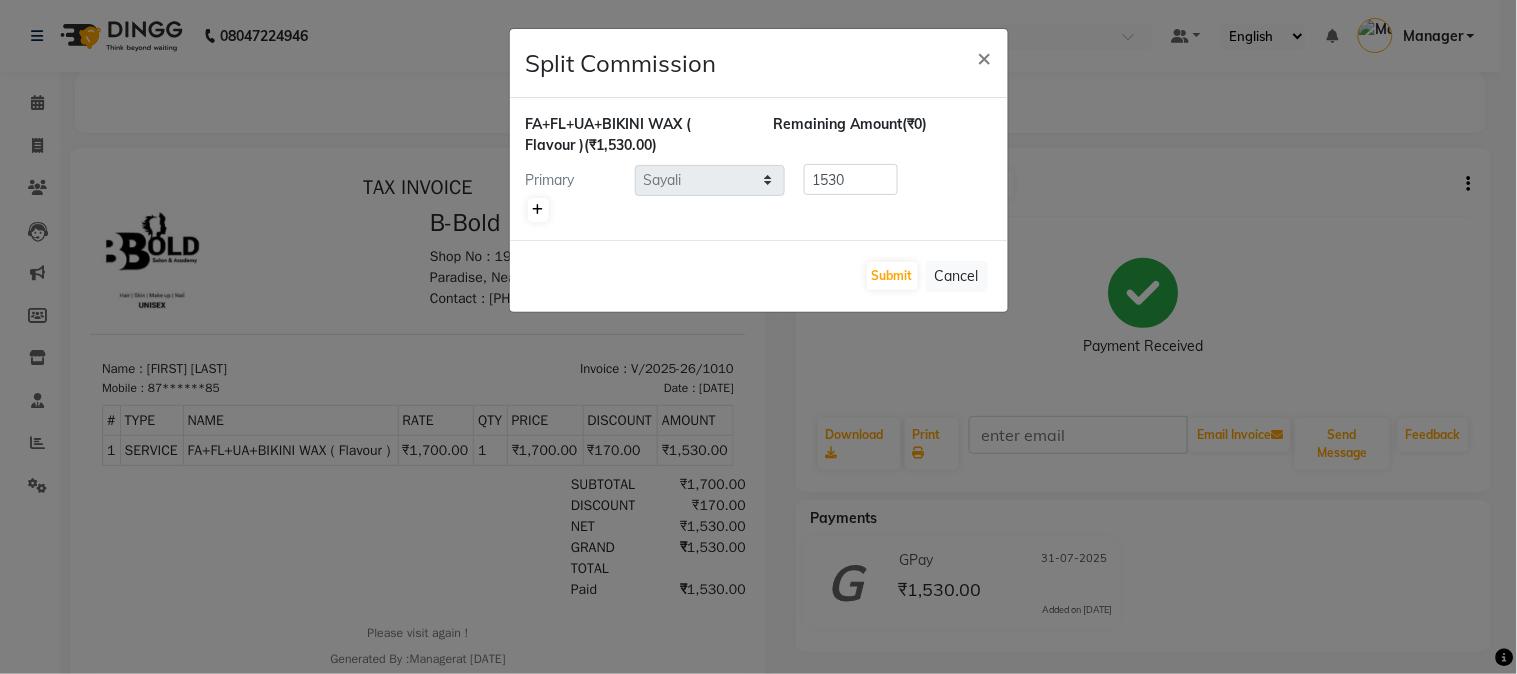 click 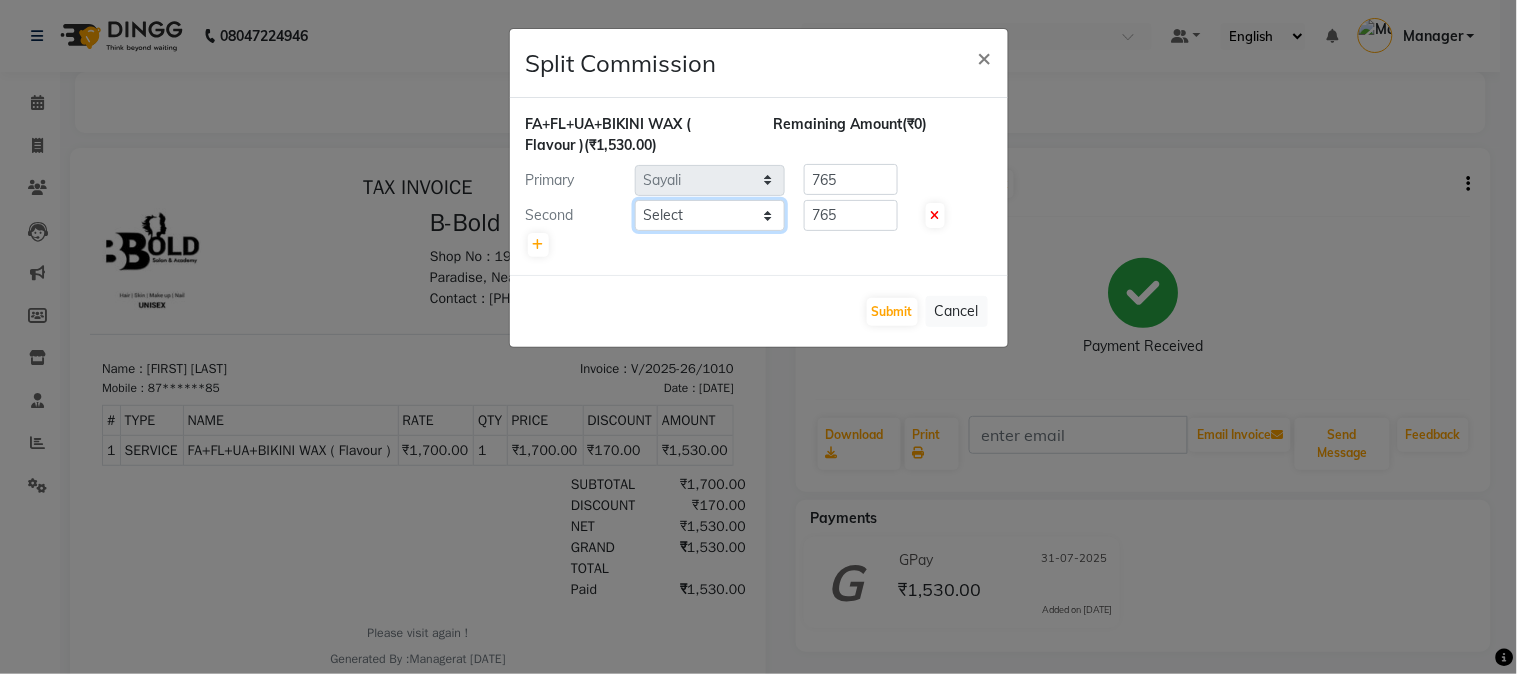 click on "Select  [FIRST] [LAST]   [FIRST] [LAST]   Manager   [FIRST] [LAST]    [FIRST] [LAST]   [FIRST] [LAST]    [FIRST] [LAST]   [FIRST] [LAST]" 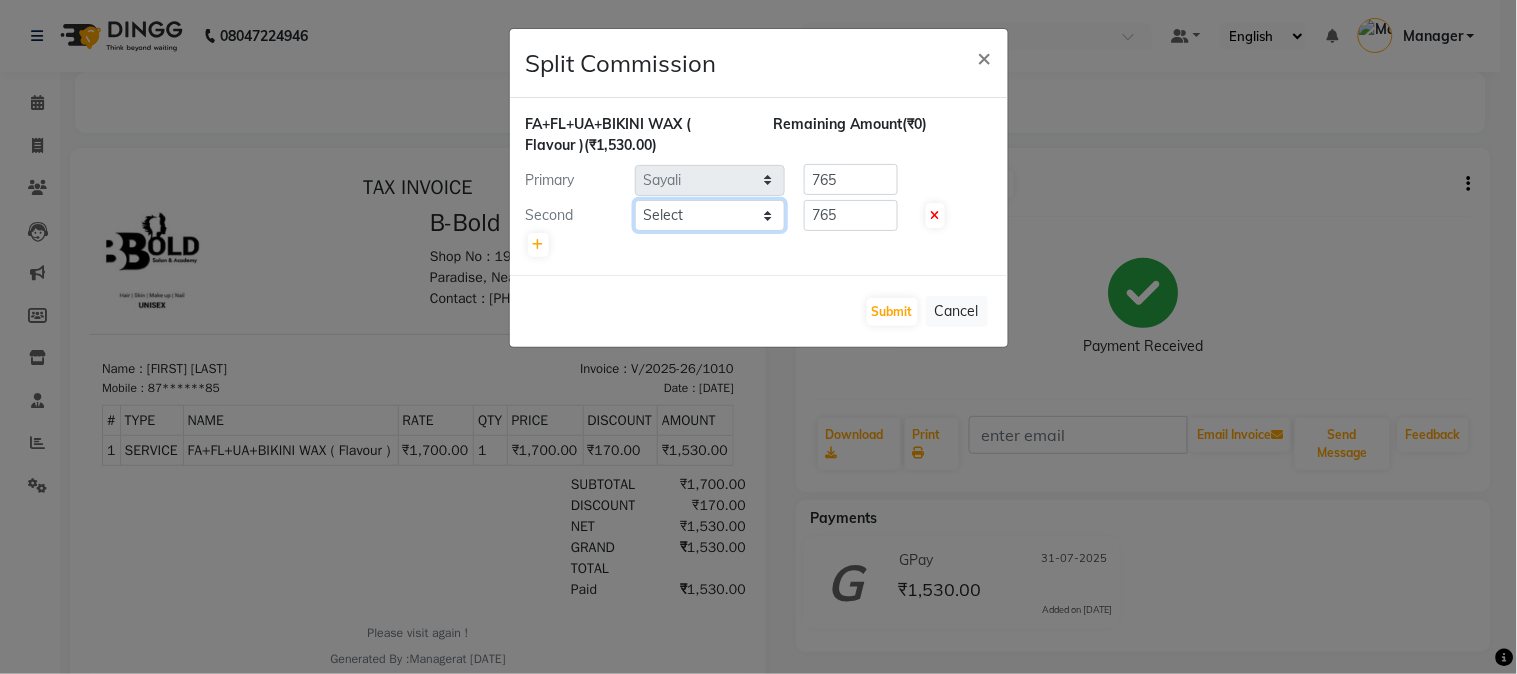 select on "85918" 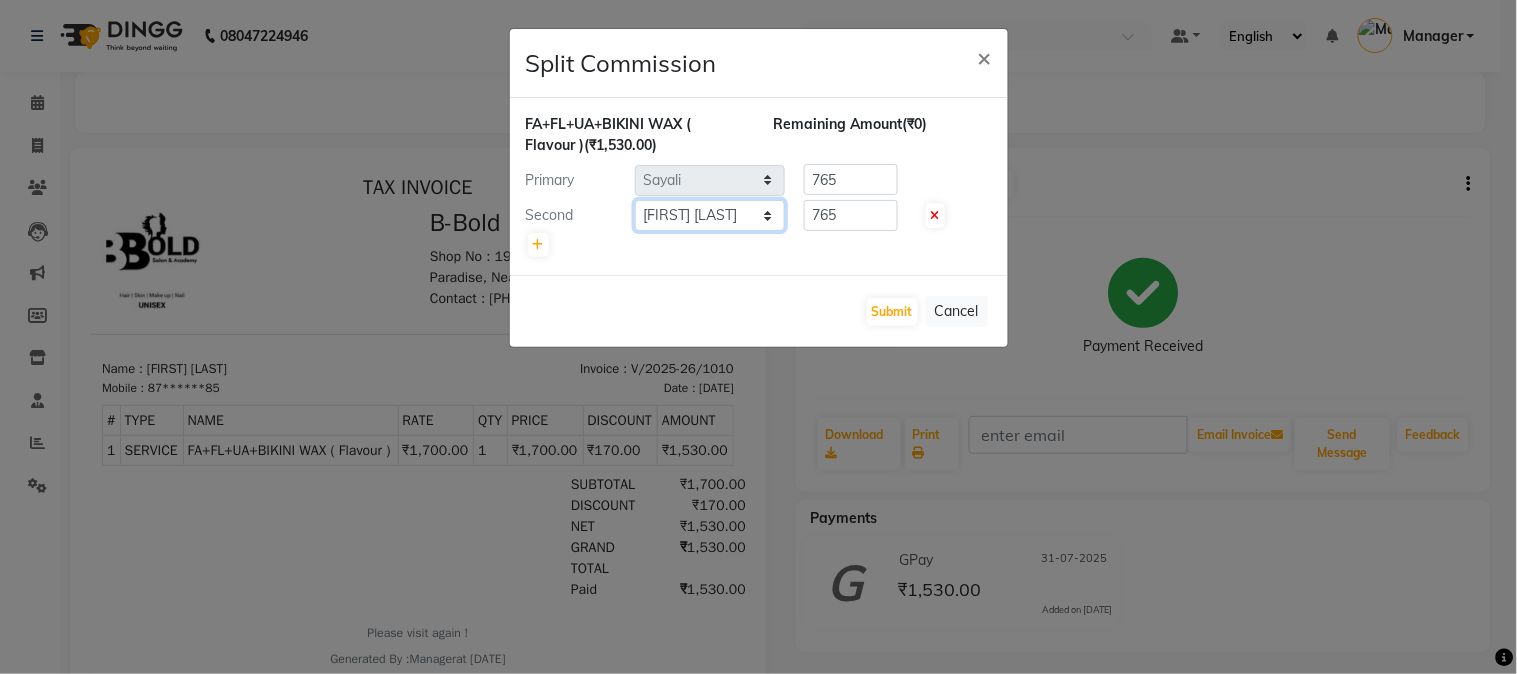 click on "Select  [FIRST] [LAST]   [FIRST] [LAST]   Manager   [FIRST] [LAST]    [FIRST] [LAST]   [FIRST] [LAST]    [FIRST] [LAST]   [FIRST] [LAST]" 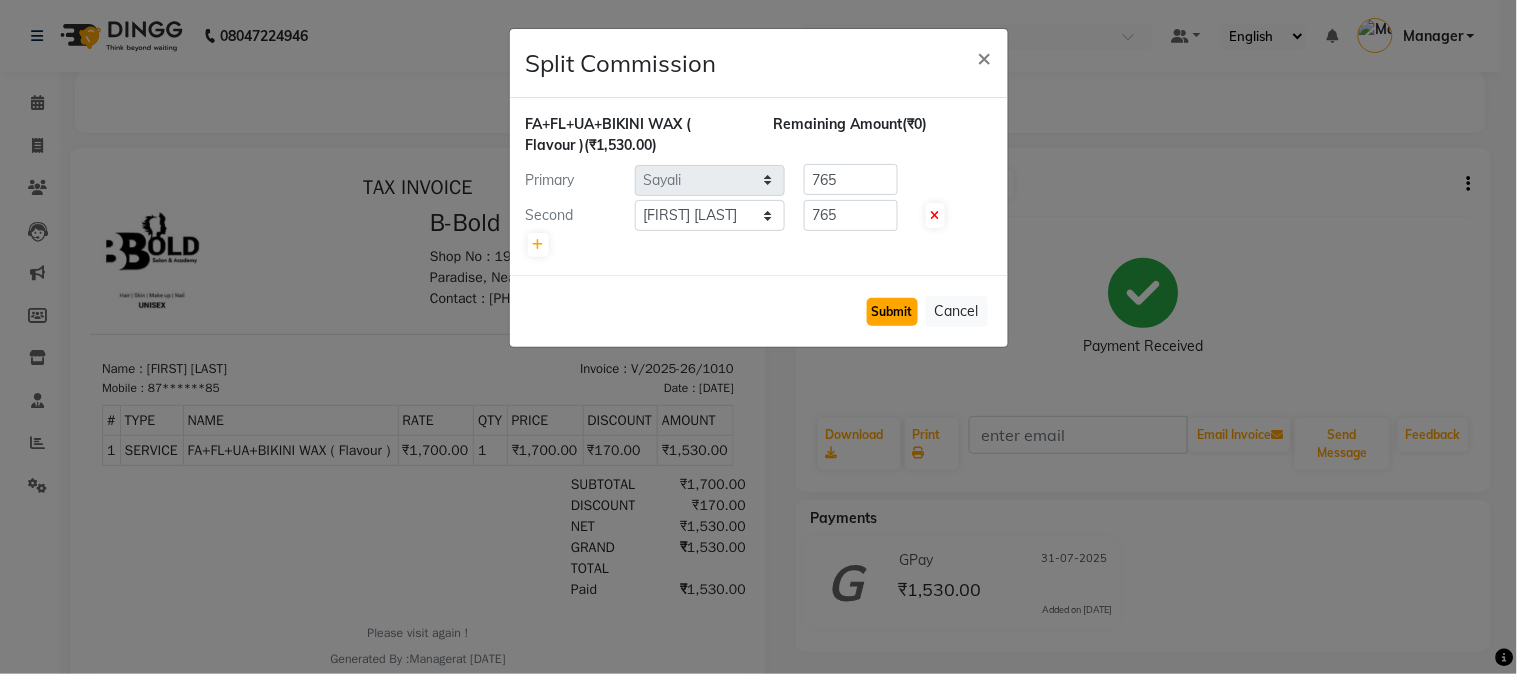 click on "Submit" 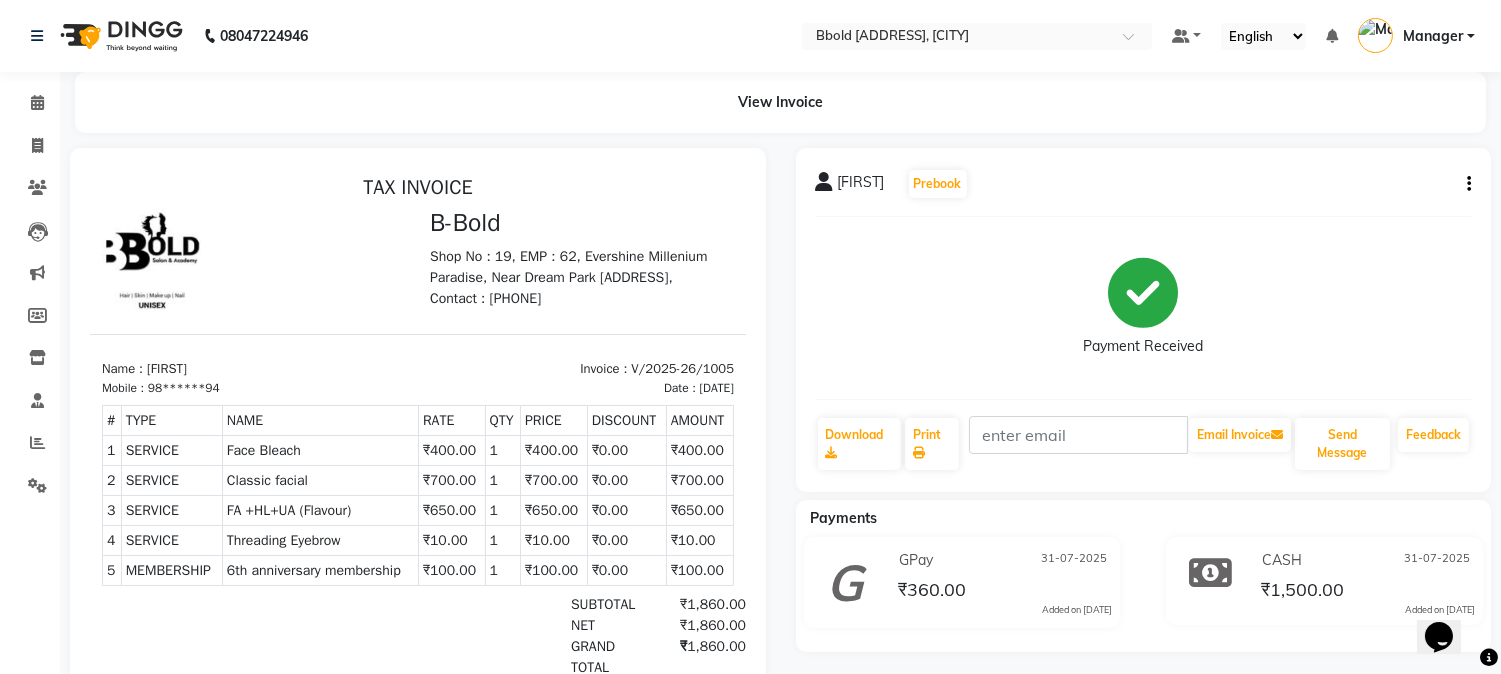 scroll, scrollTop: 0, scrollLeft: 0, axis: both 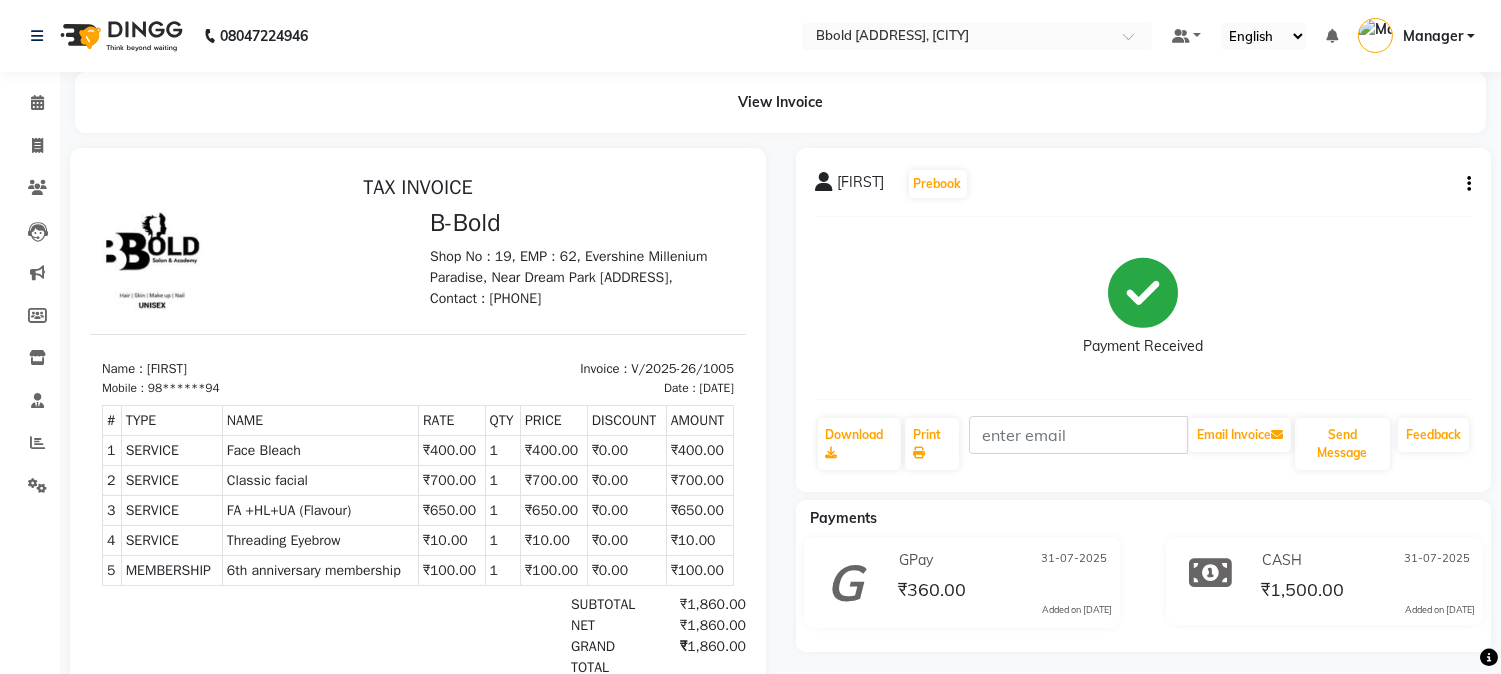 click on "Mariya   Prebook   Payment Received  Download  Print   Email Invoice   Send Message Feedback" 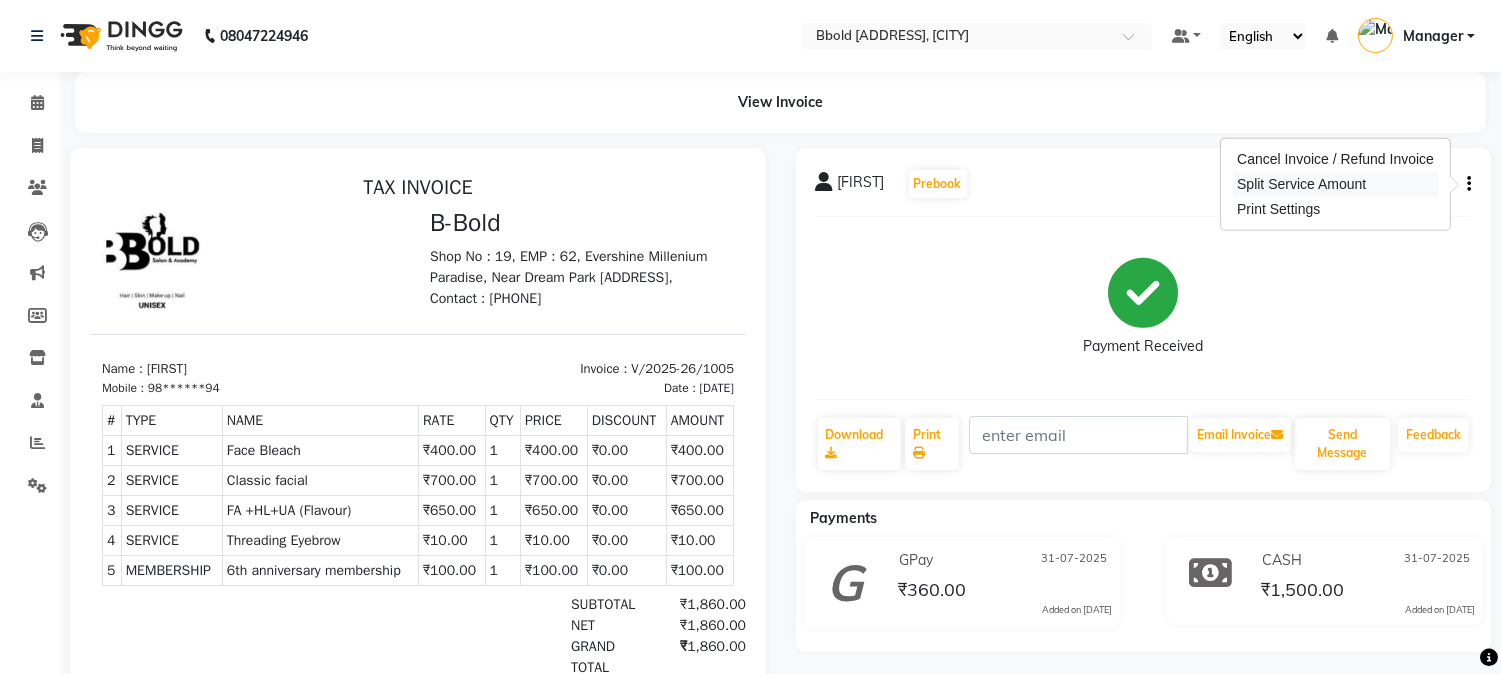 click on "Split Service Amount" at bounding box center [1335, 184] 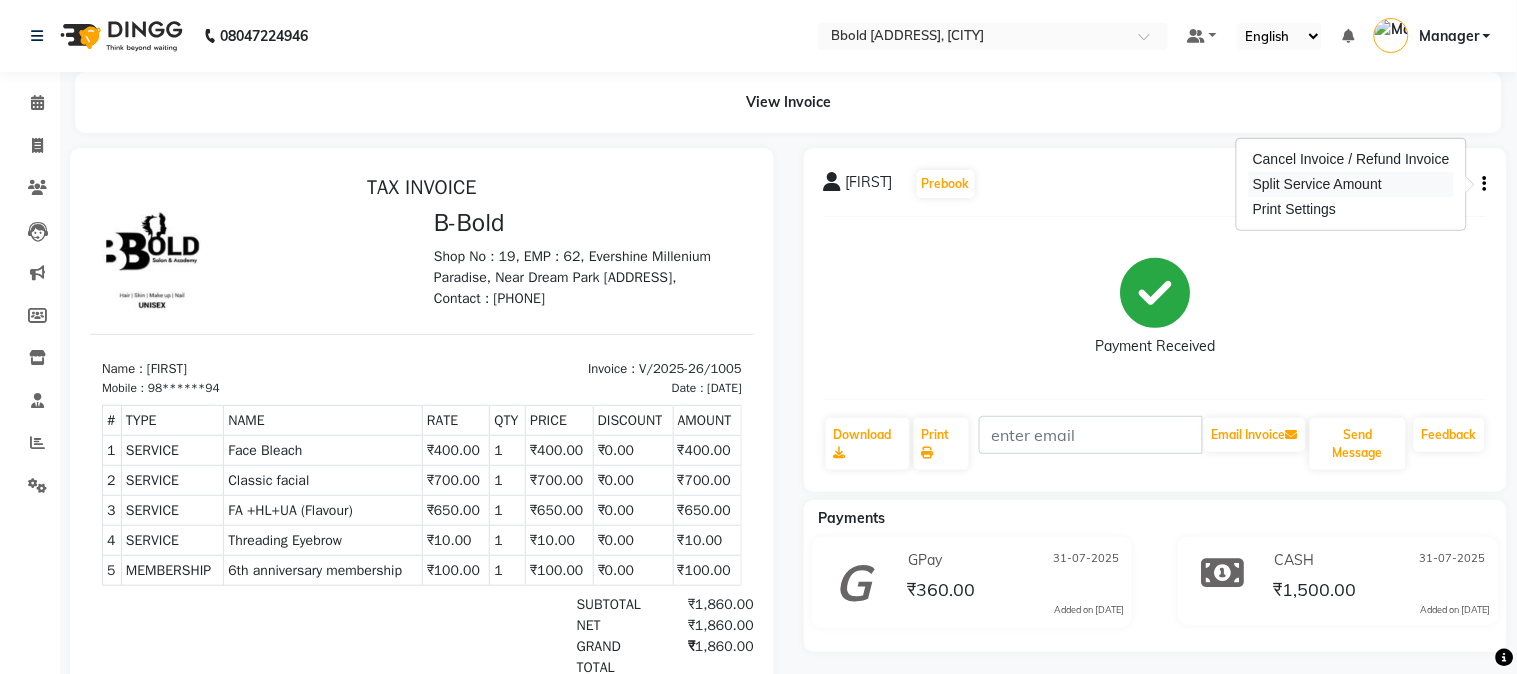select on "85918" 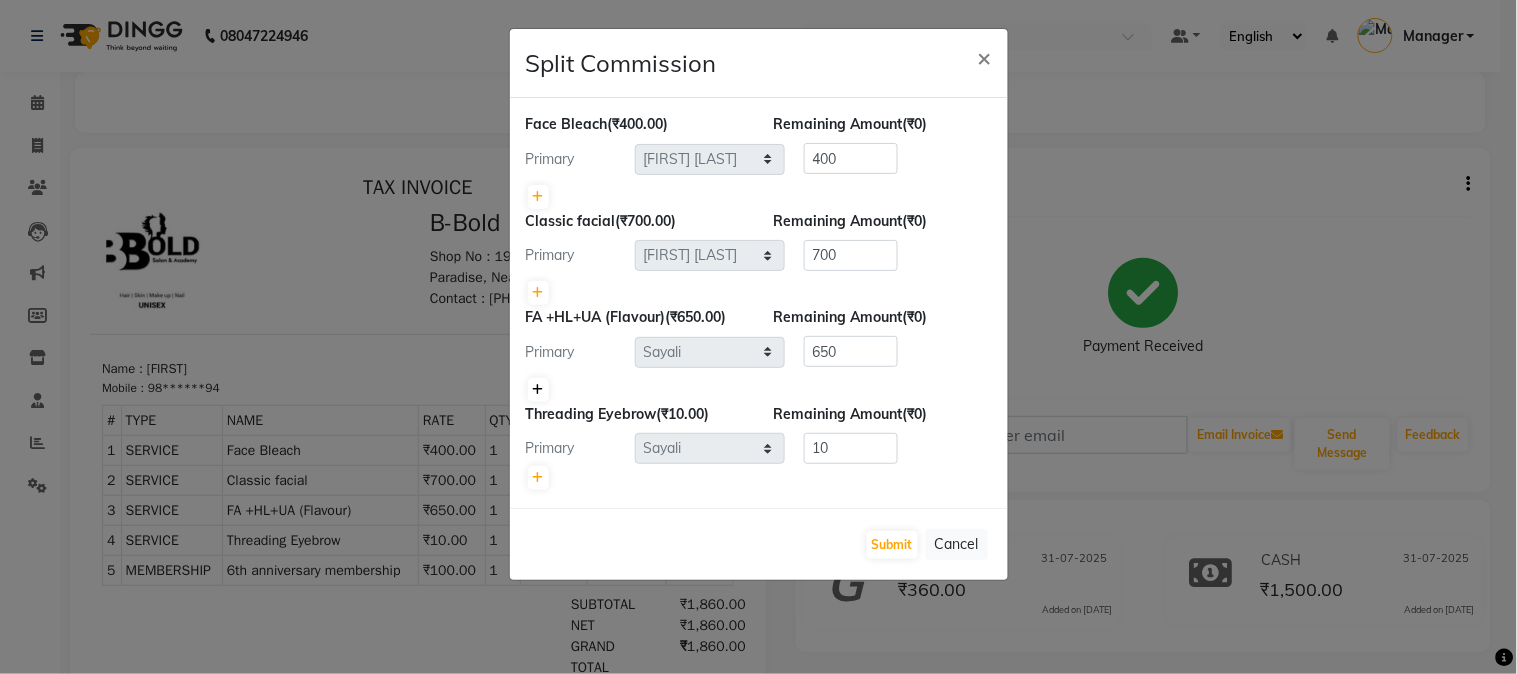 click 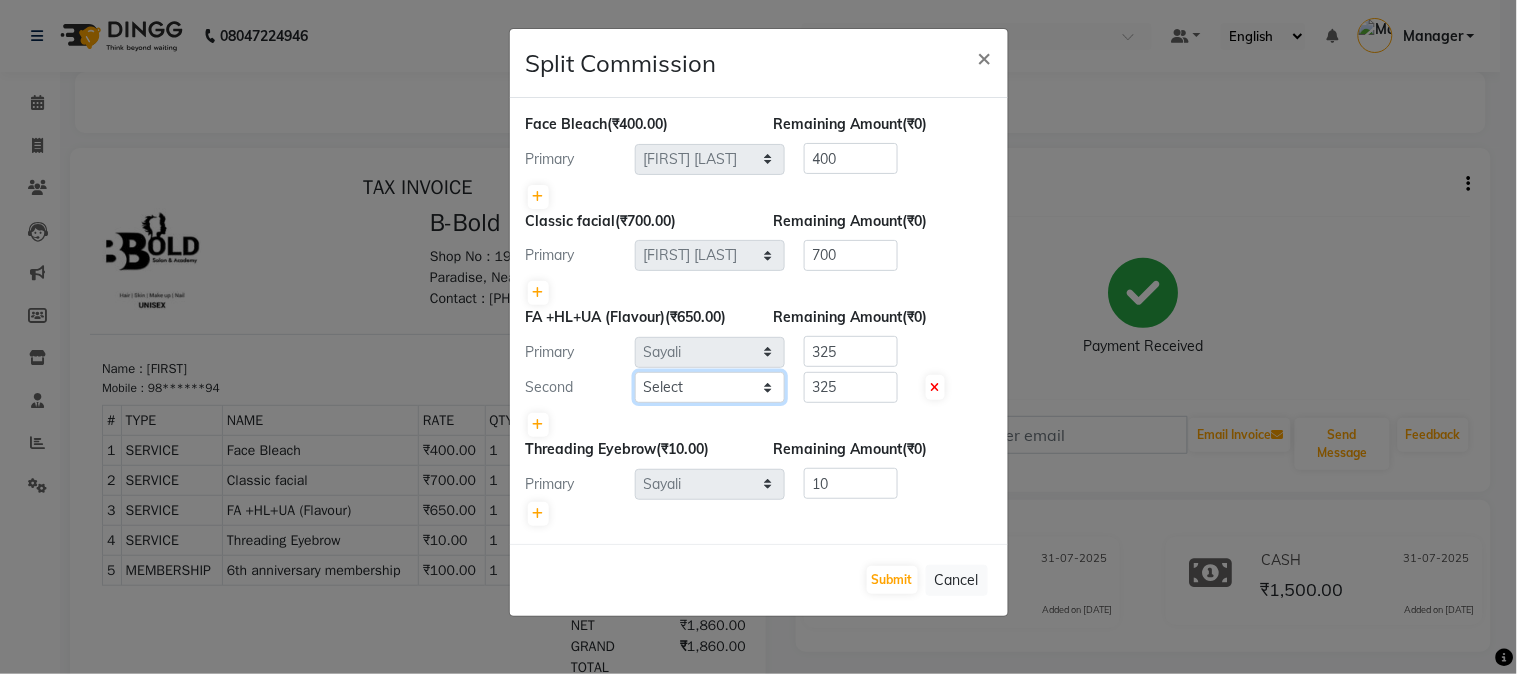 click on "Select  Jyoti jaiswal   Jyoti wadar   Manager   Meraj Ansari   Rihan Qureshi    Samruddhi Mhamunkar   Sayali    Sonam soni   Swati Singh" 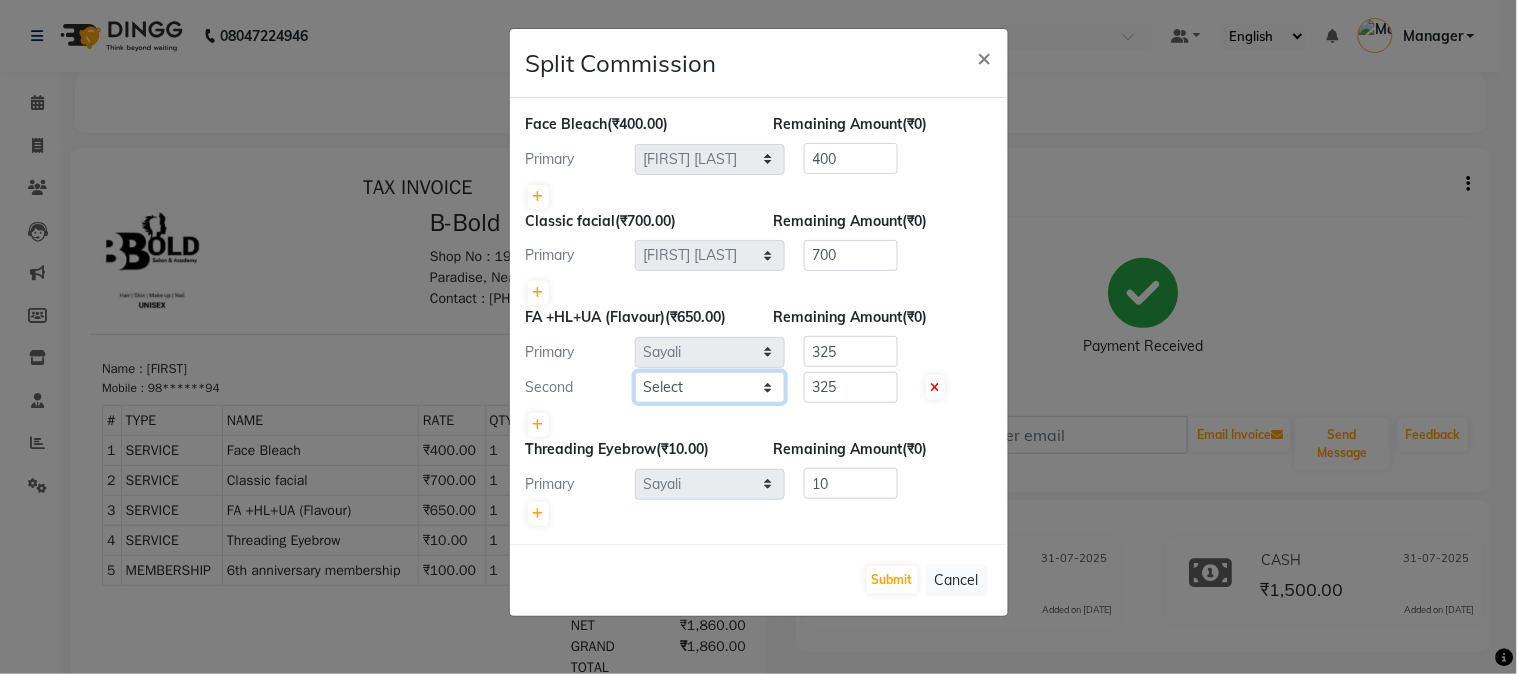 select on "85918" 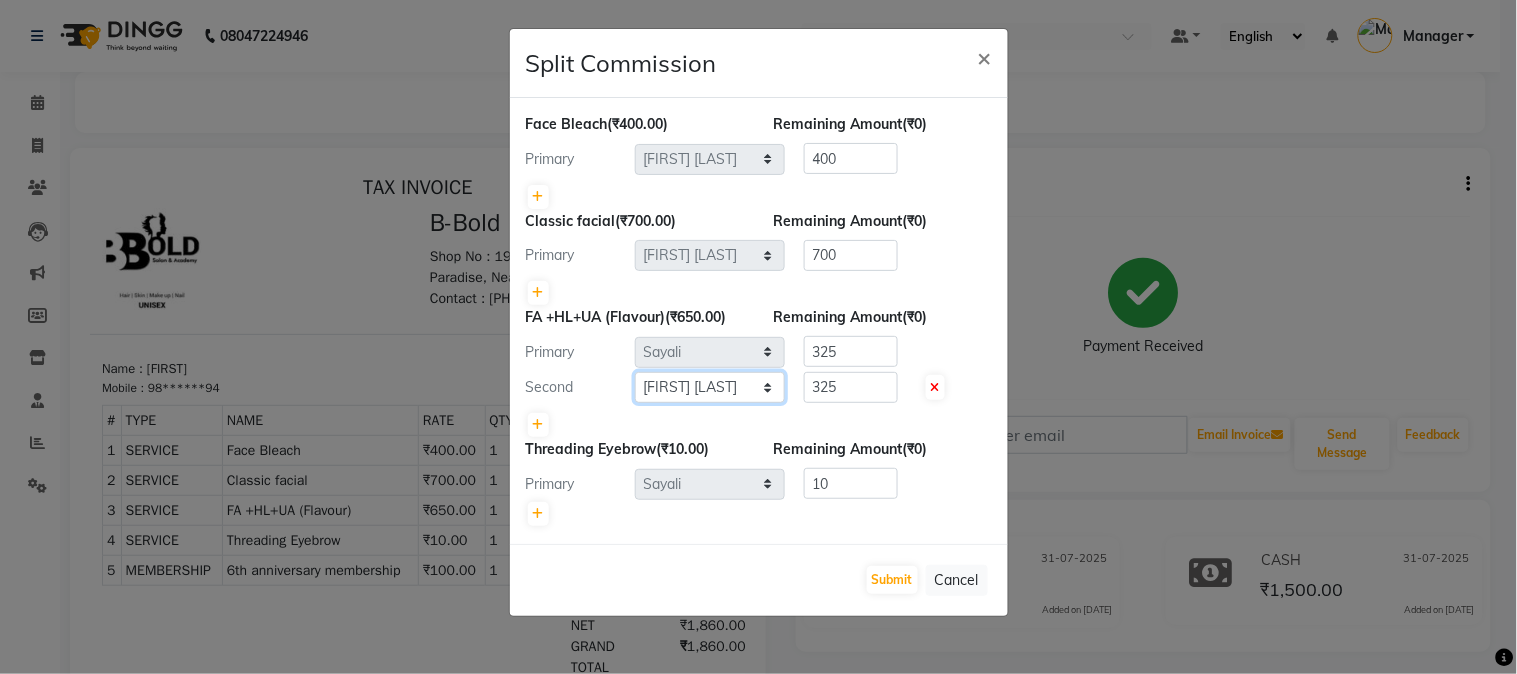 click on "Select  Jyoti jaiswal   Jyoti wadar   Manager   Meraj Ansari   Rihan Qureshi    Samruddhi Mhamunkar   Sayali    Sonam soni   Swati Singh" 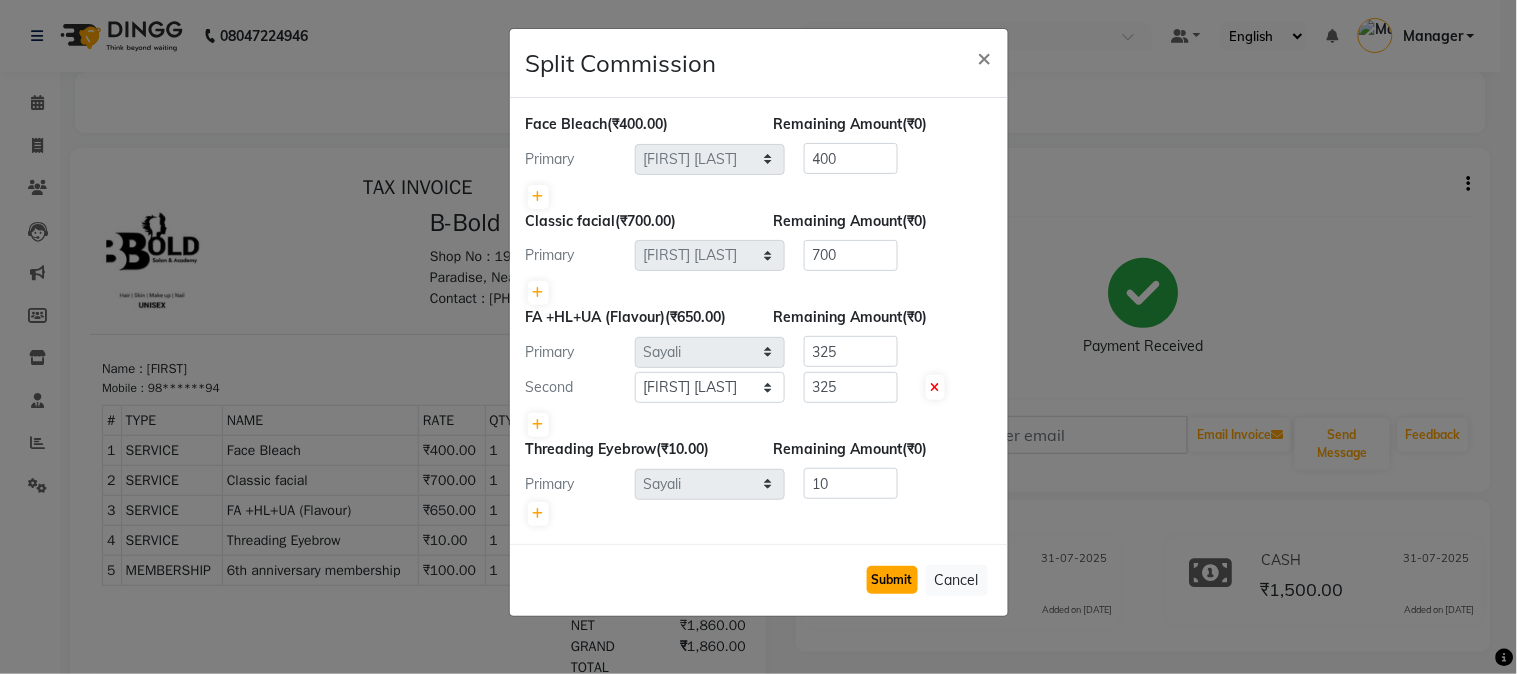click on "Submit" 